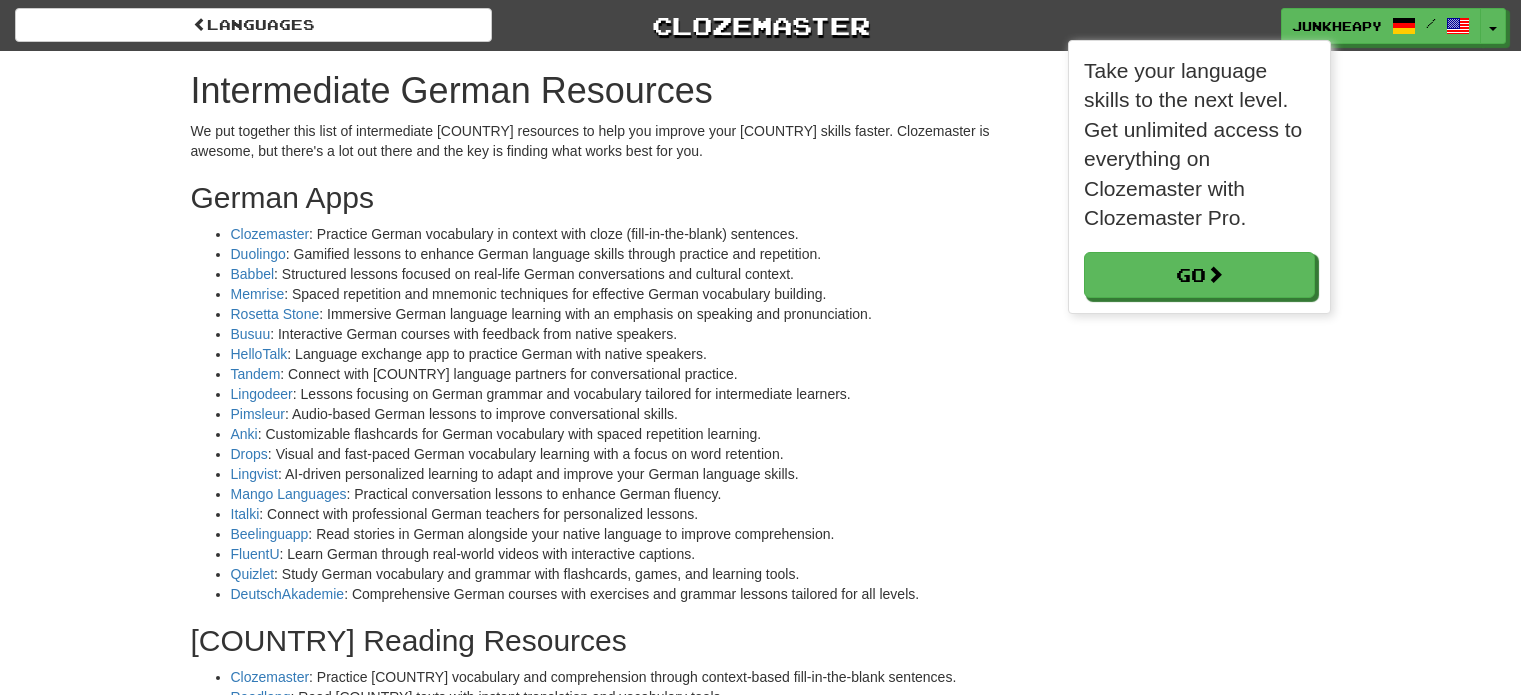 scroll, scrollTop: 1340, scrollLeft: 0, axis: vertical 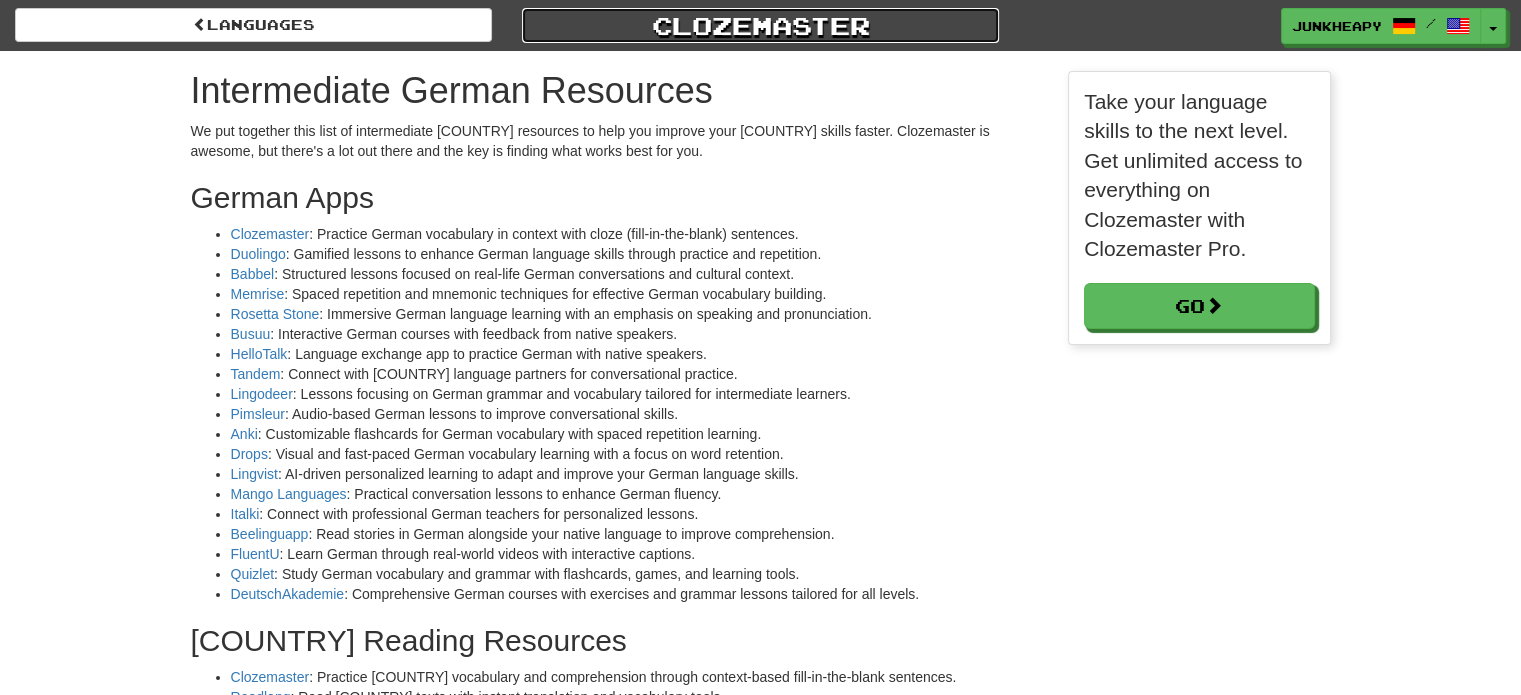 click on "Clozemaster" at bounding box center (760, 25) 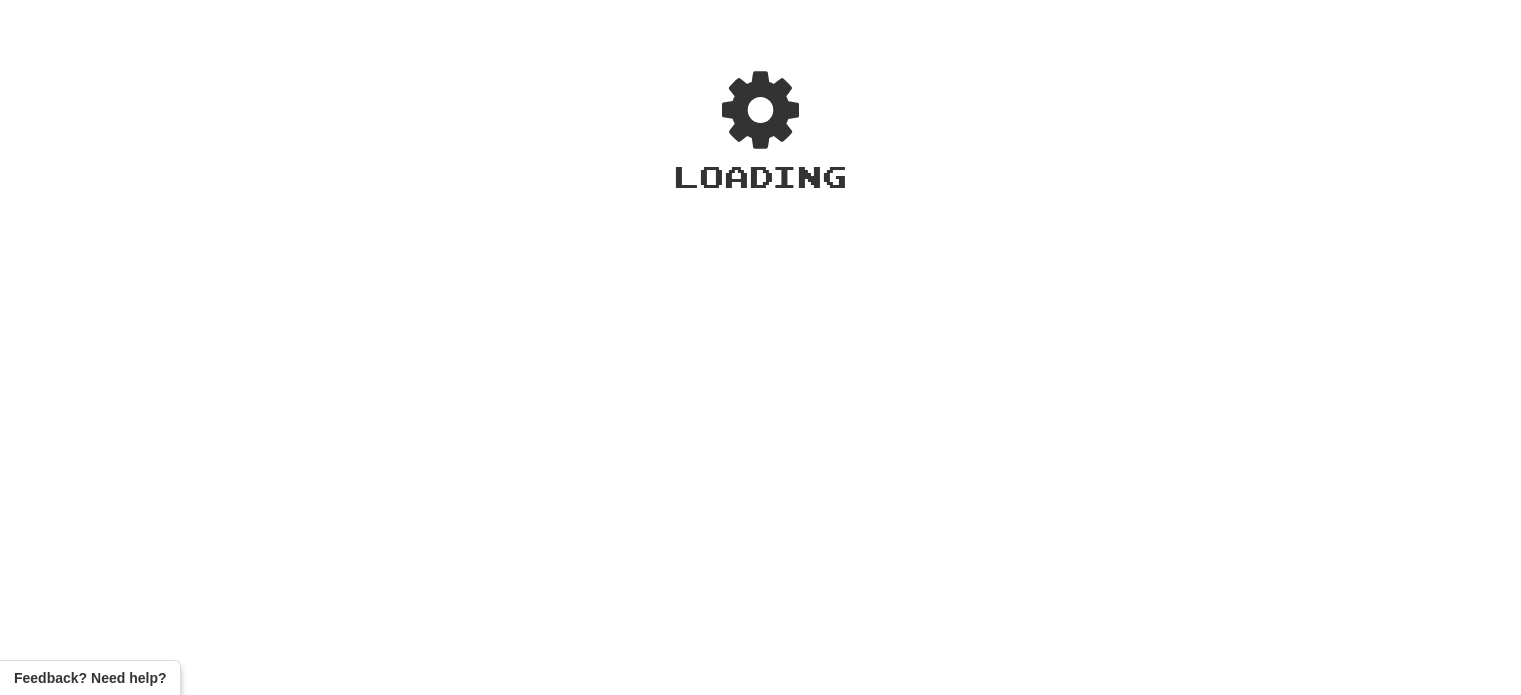 scroll, scrollTop: 0, scrollLeft: 0, axis: both 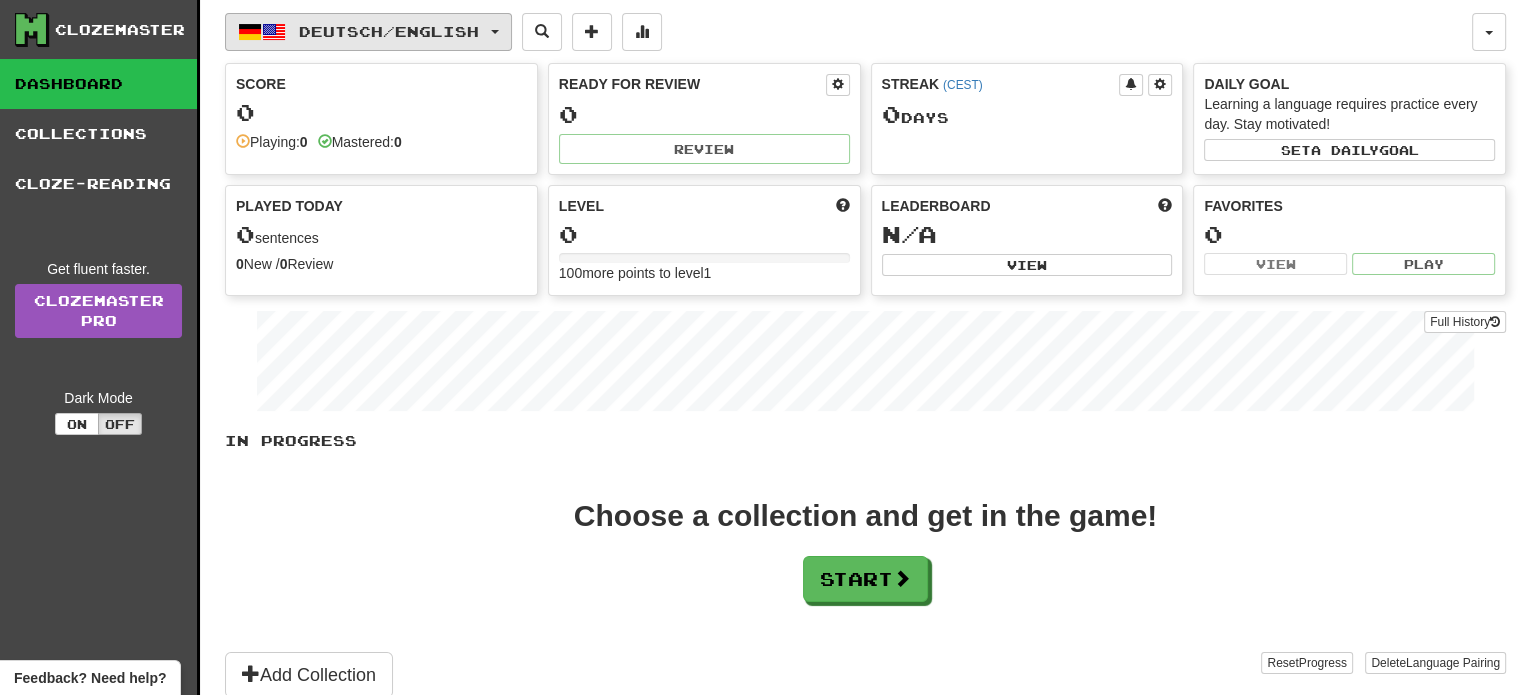 click on "Deutsch  /  English" at bounding box center (389, 31) 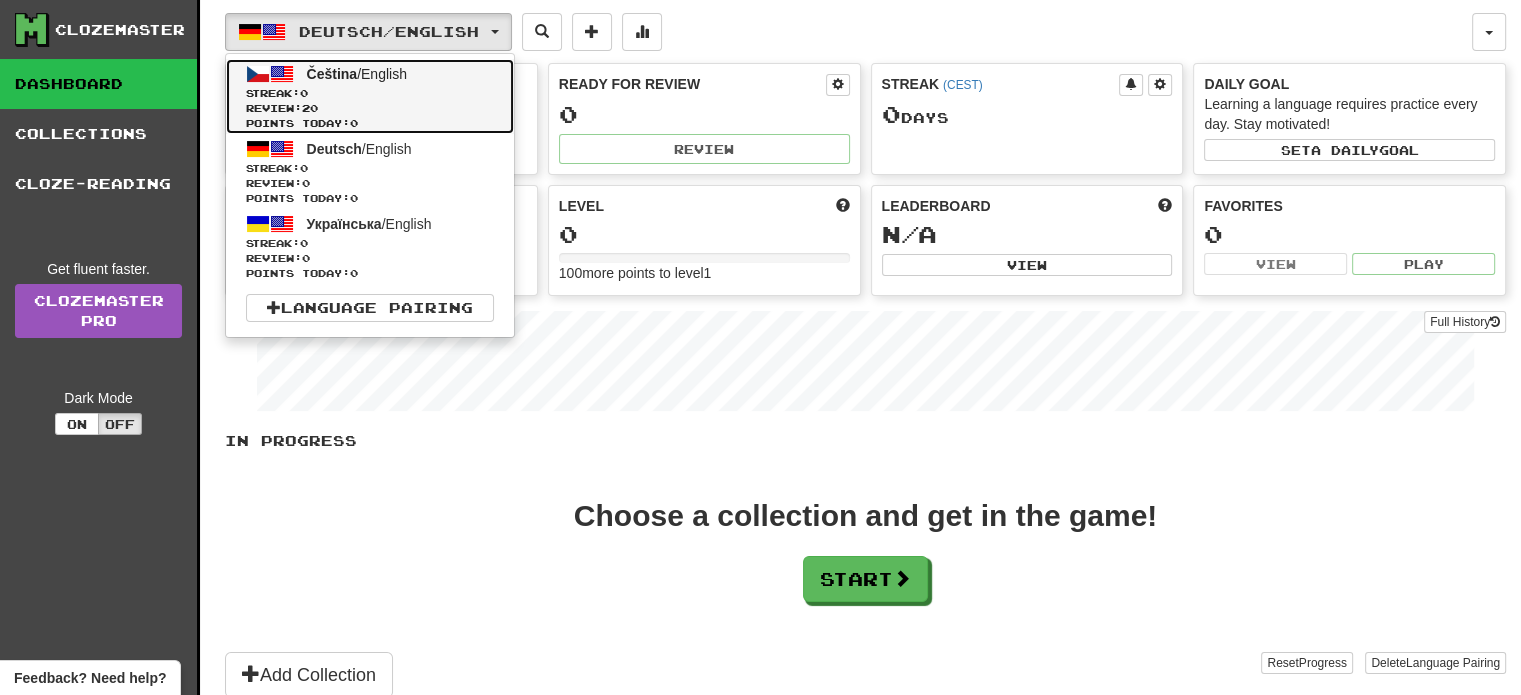 click on "Čeština  /  English" at bounding box center [357, 74] 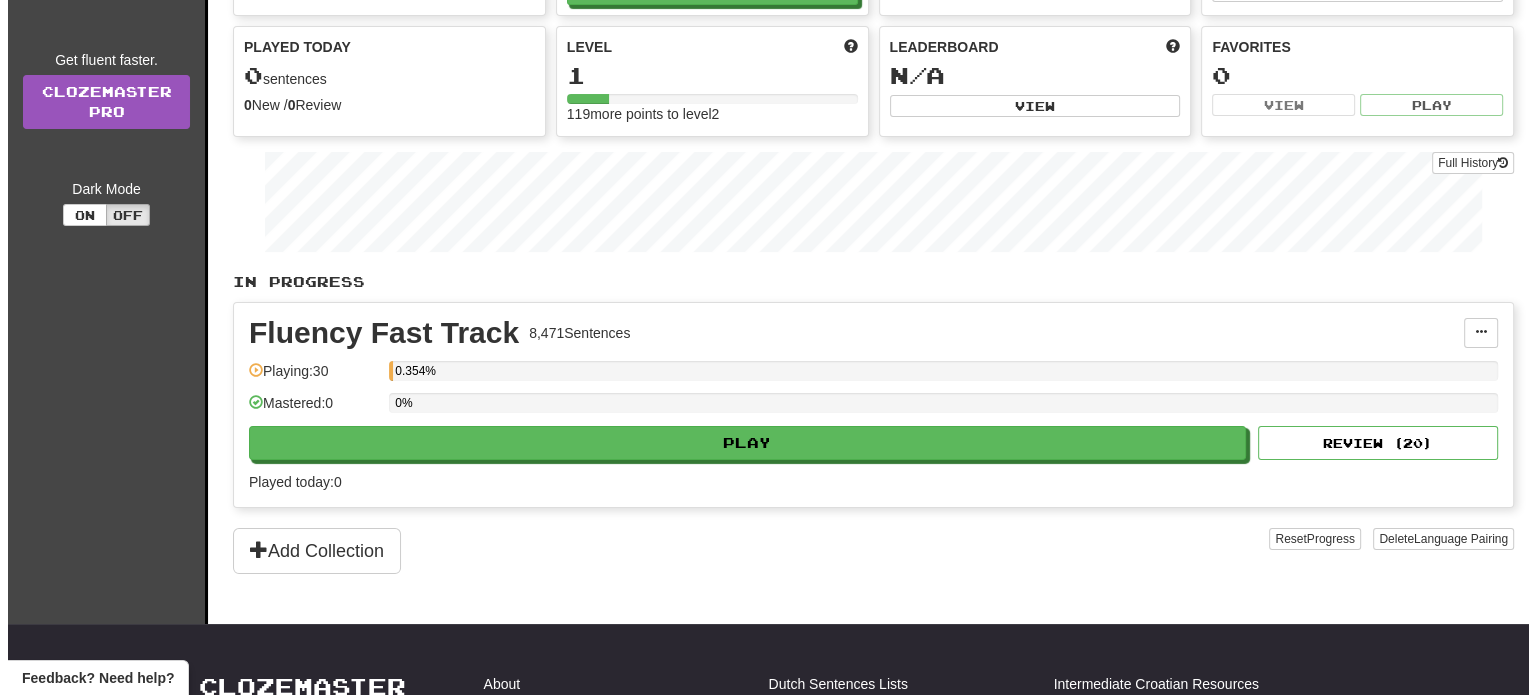 scroll, scrollTop: 160, scrollLeft: 0, axis: vertical 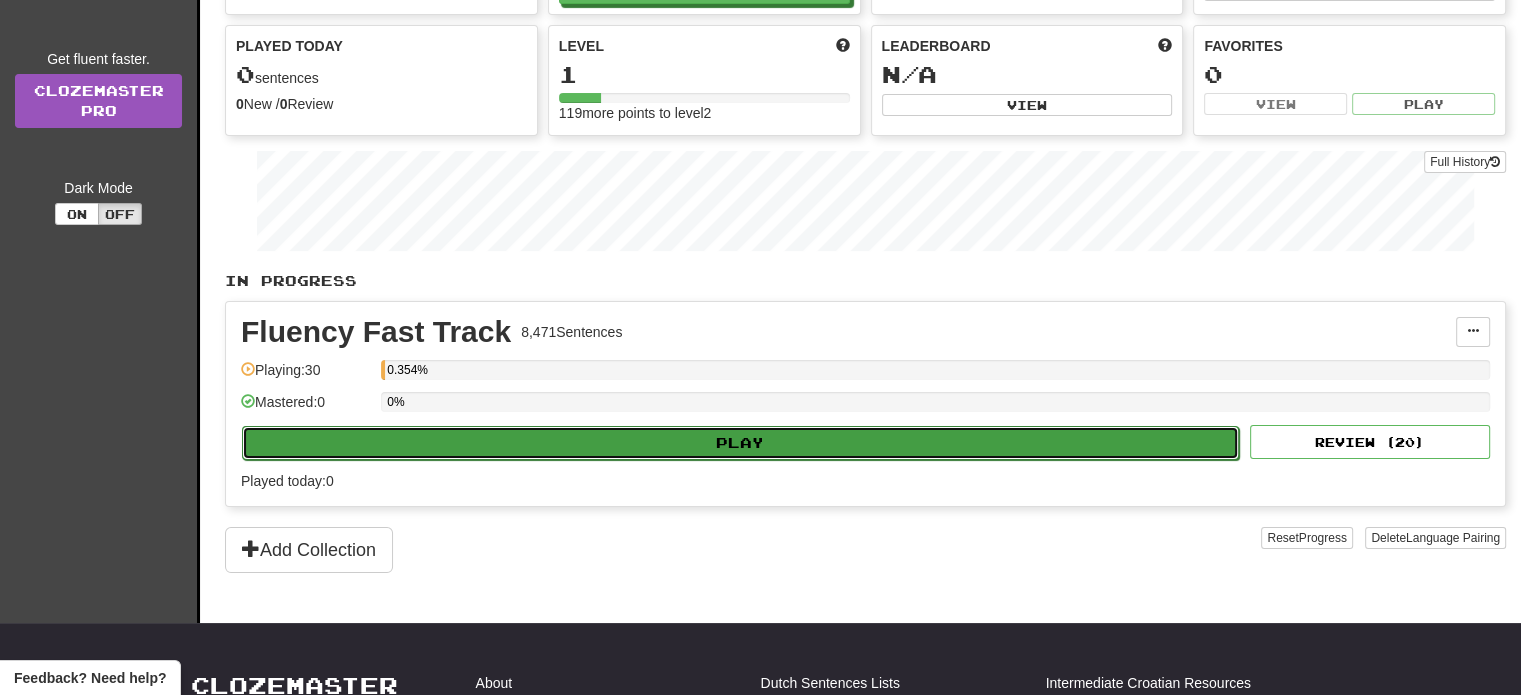 click on "Play" at bounding box center (740, 443) 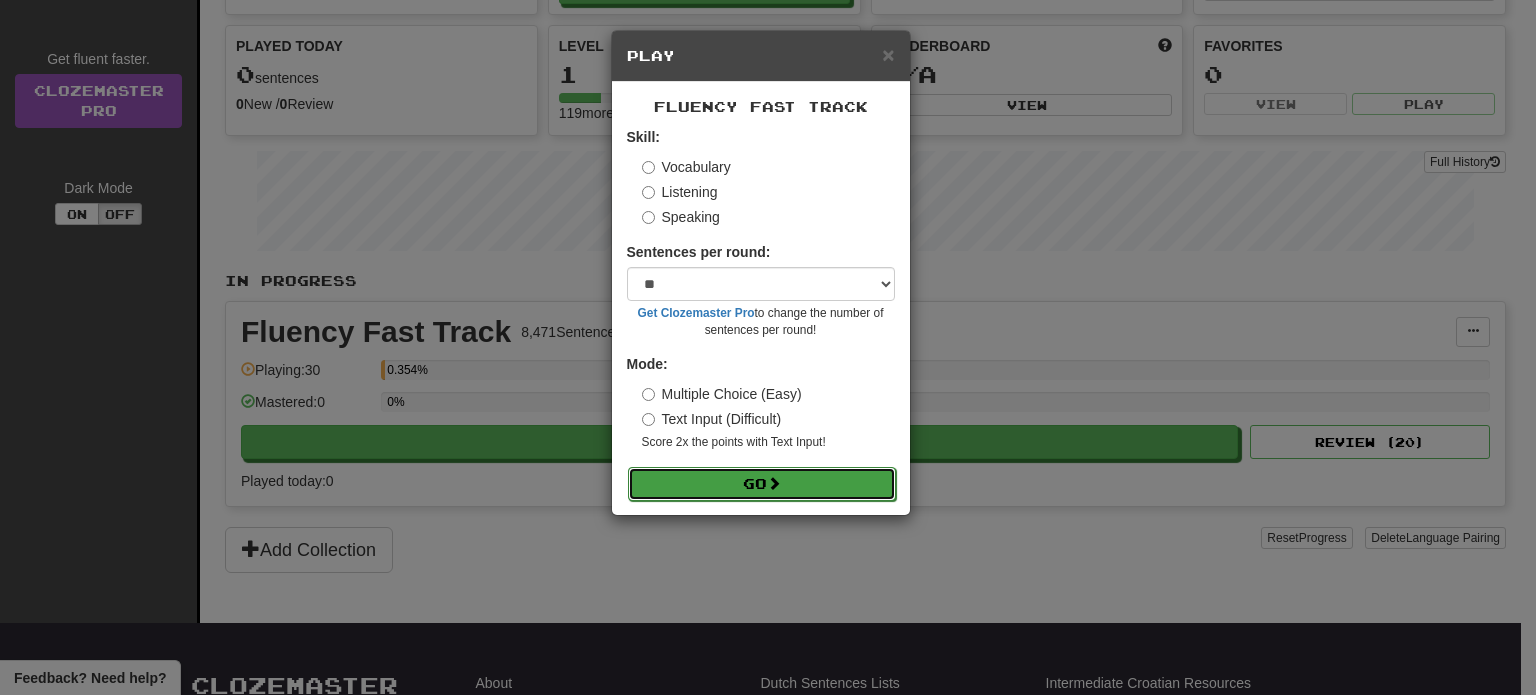 click at bounding box center [774, 483] 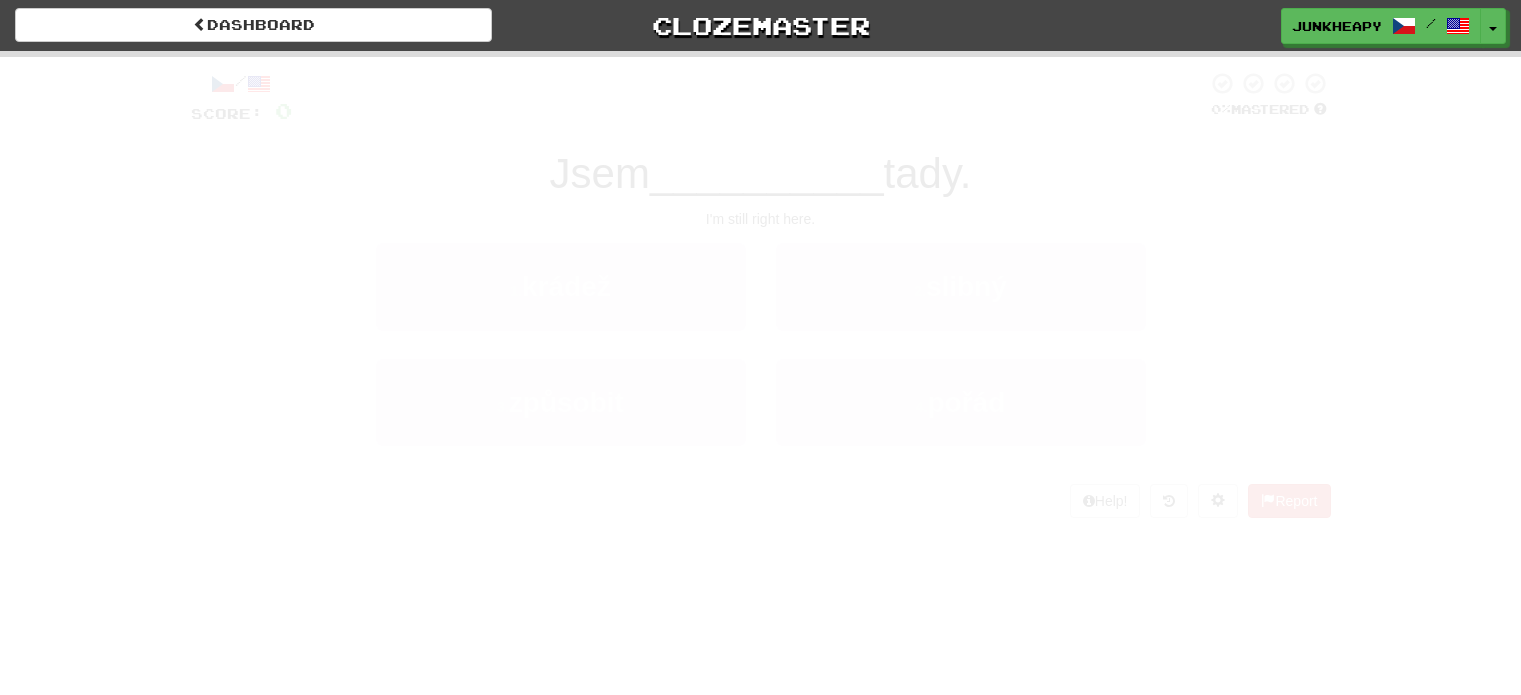 scroll, scrollTop: 0, scrollLeft: 0, axis: both 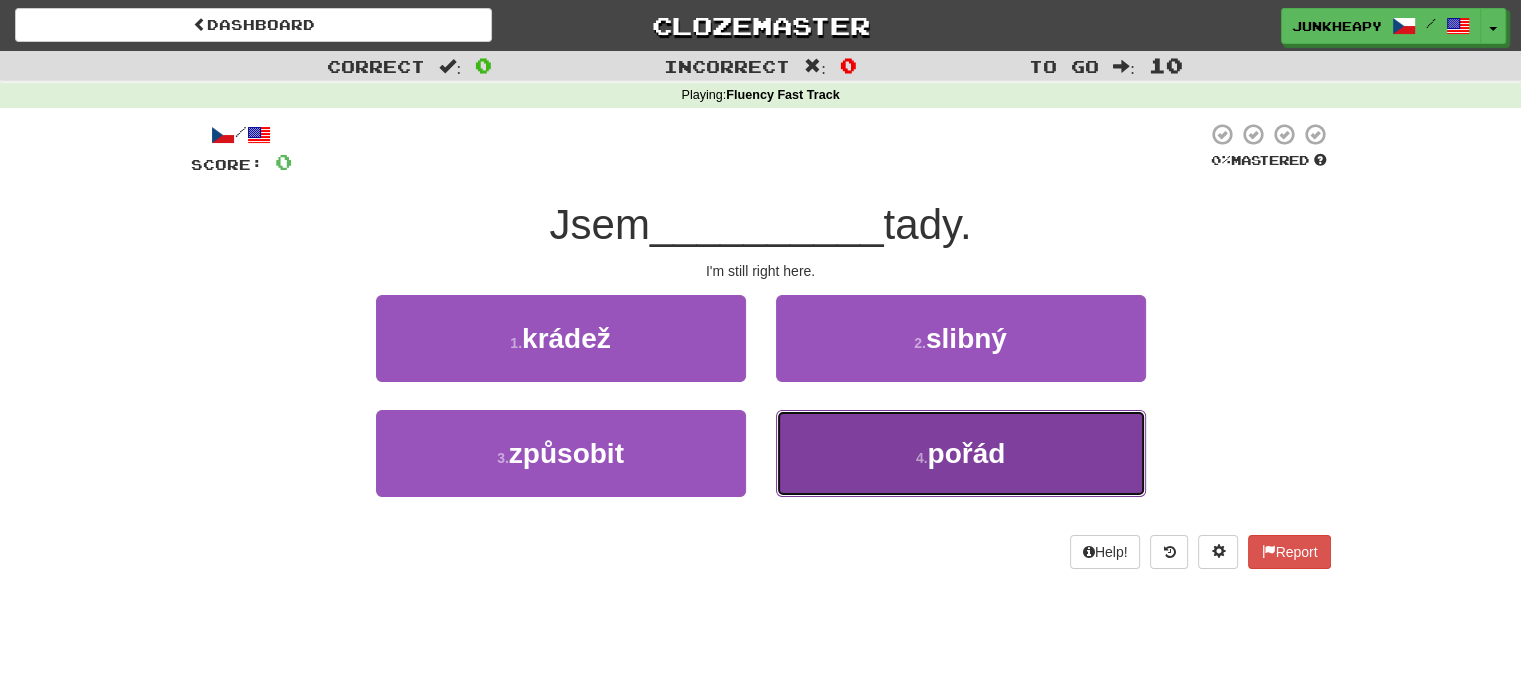 click on "4 .  pořád" at bounding box center [961, 453] 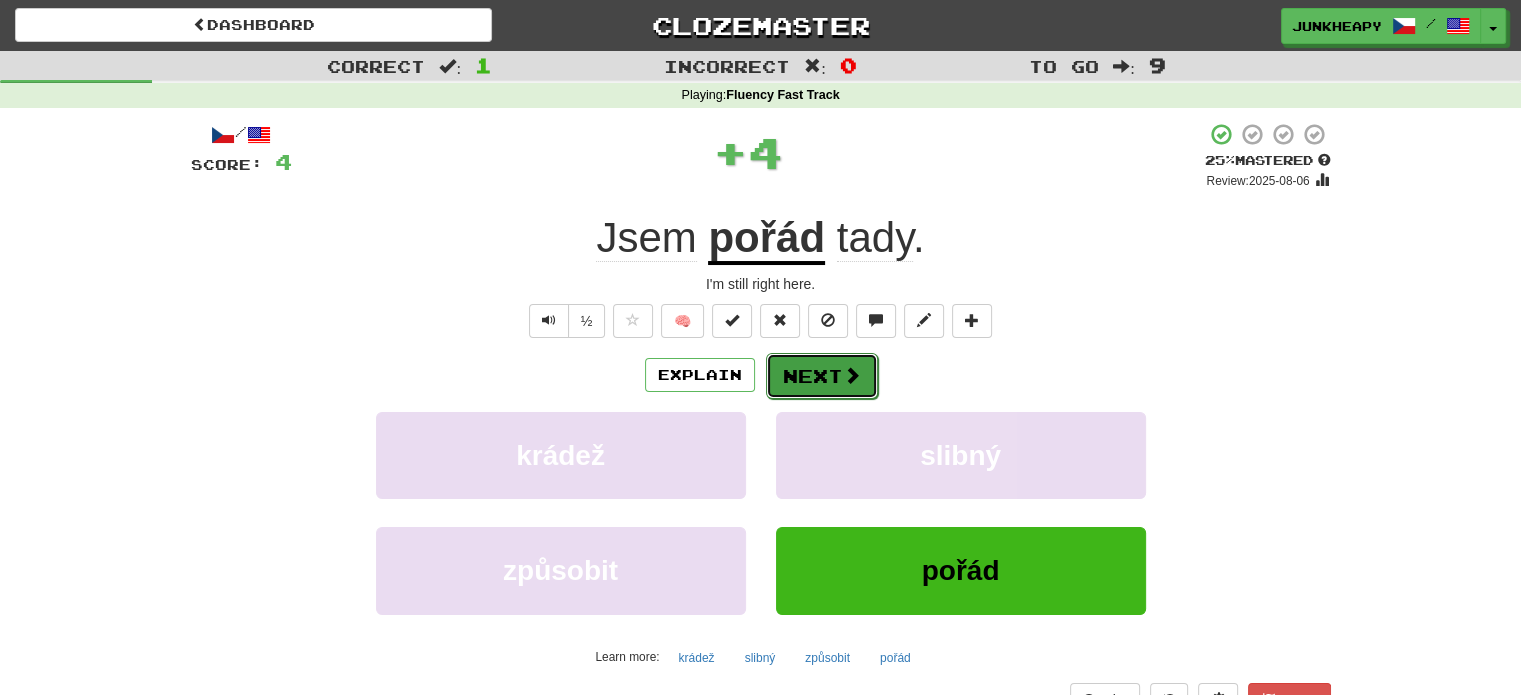 click on "Next" at bounding box center [822, 376] 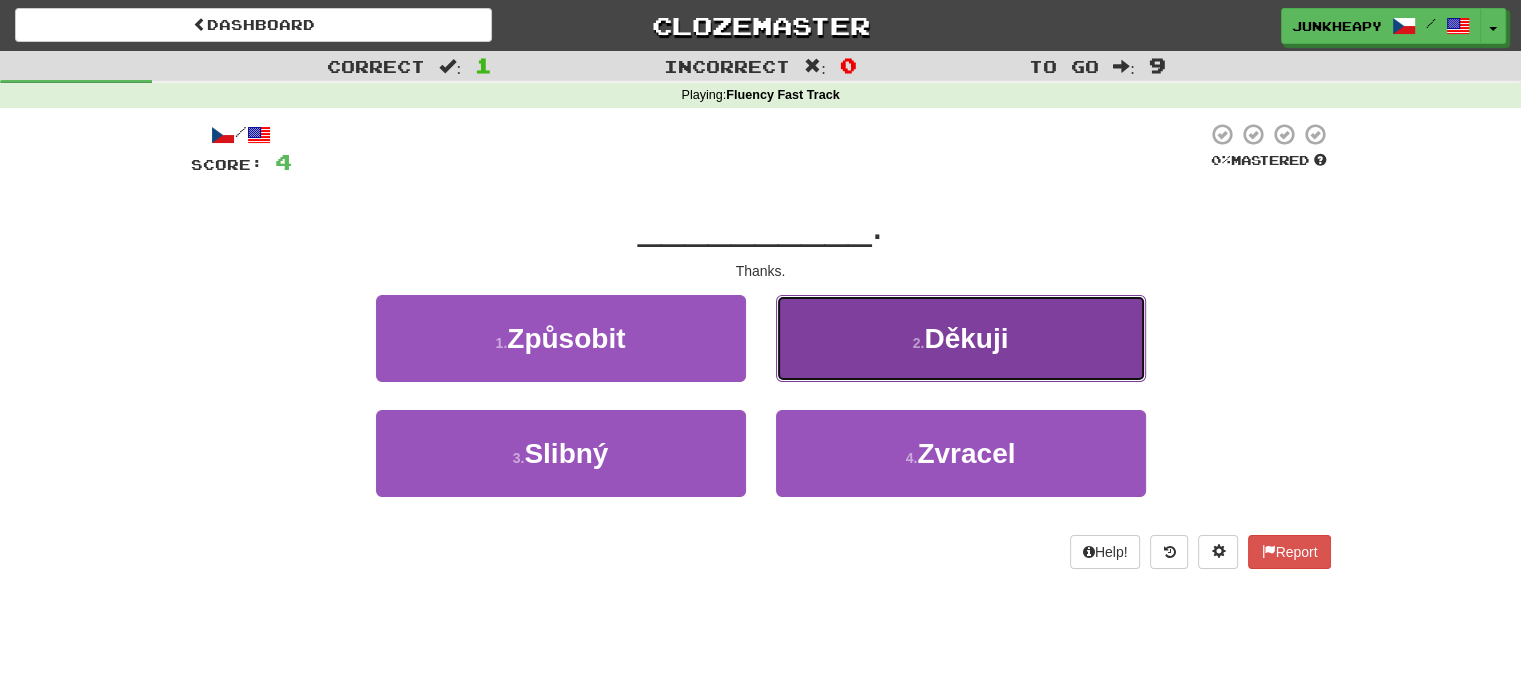 click on "Děkuji" at bounding box center (966, 338) 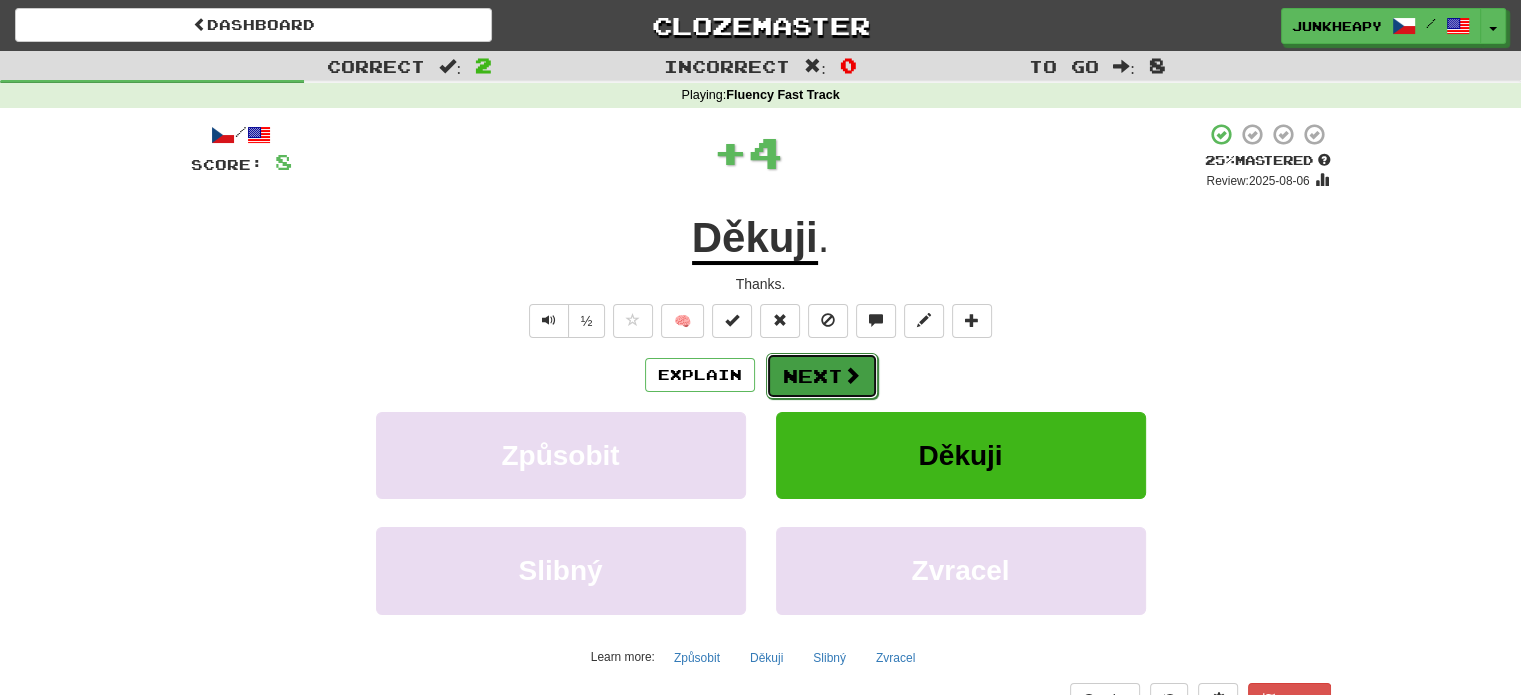 click at bounding box center [852, 375] 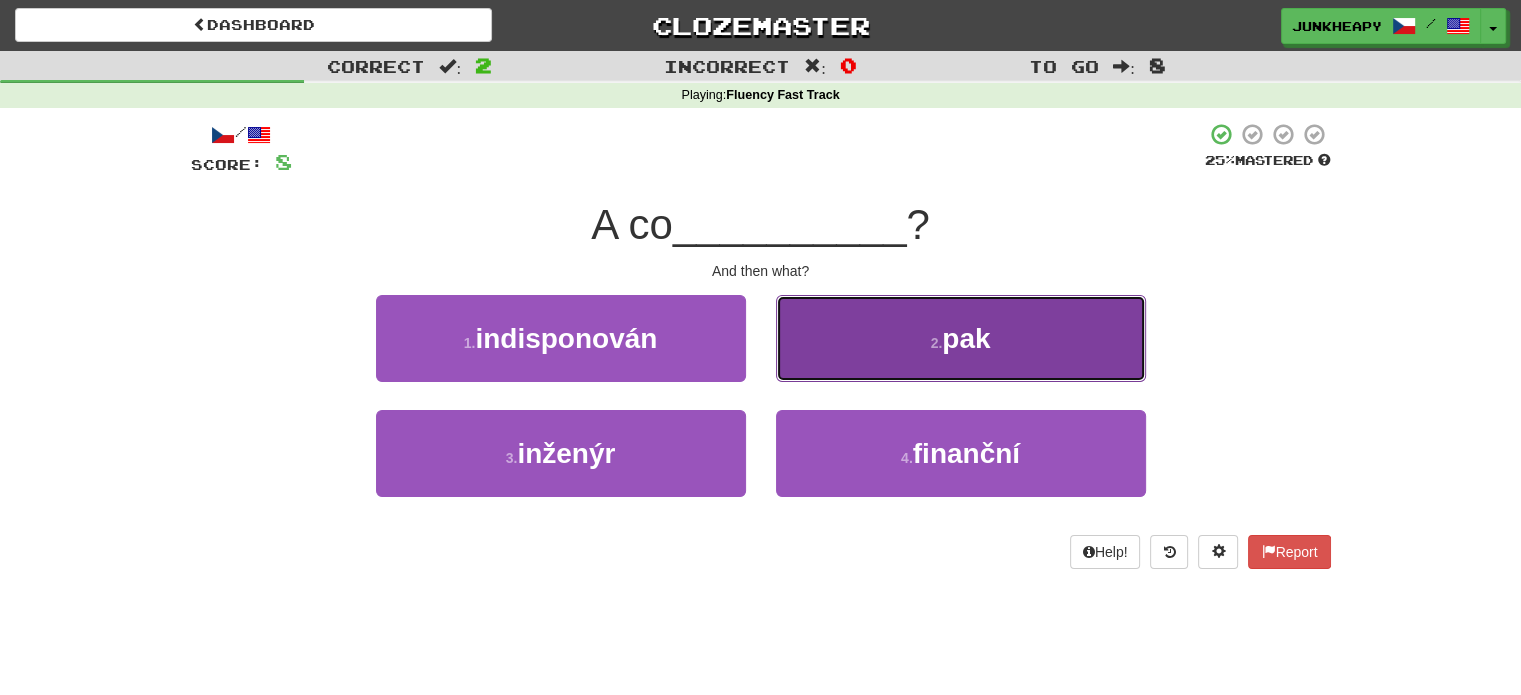 click on "pak" at bounding box center (966, 338) 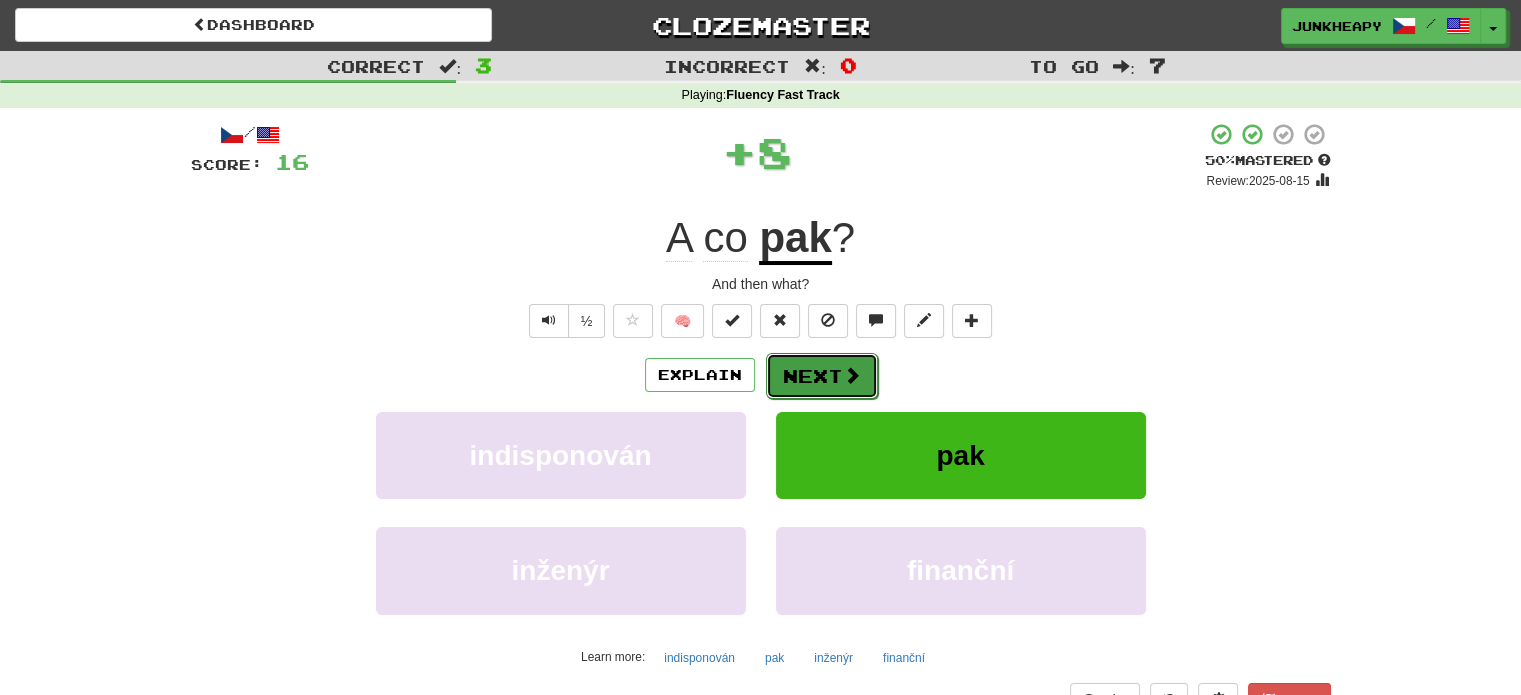 click on "Next" at bounding box center (822, 376) 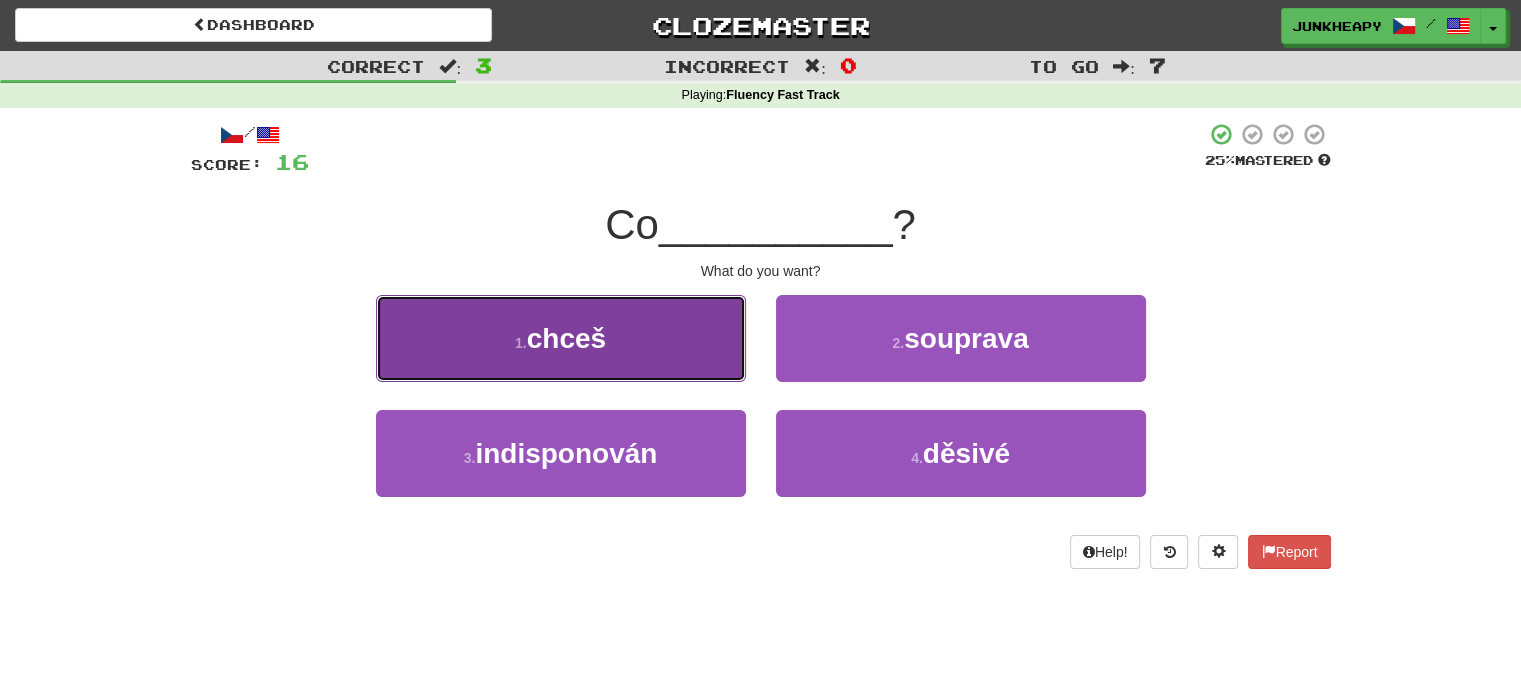 click on "1 .  chceš" at bounding box center (561, 338) 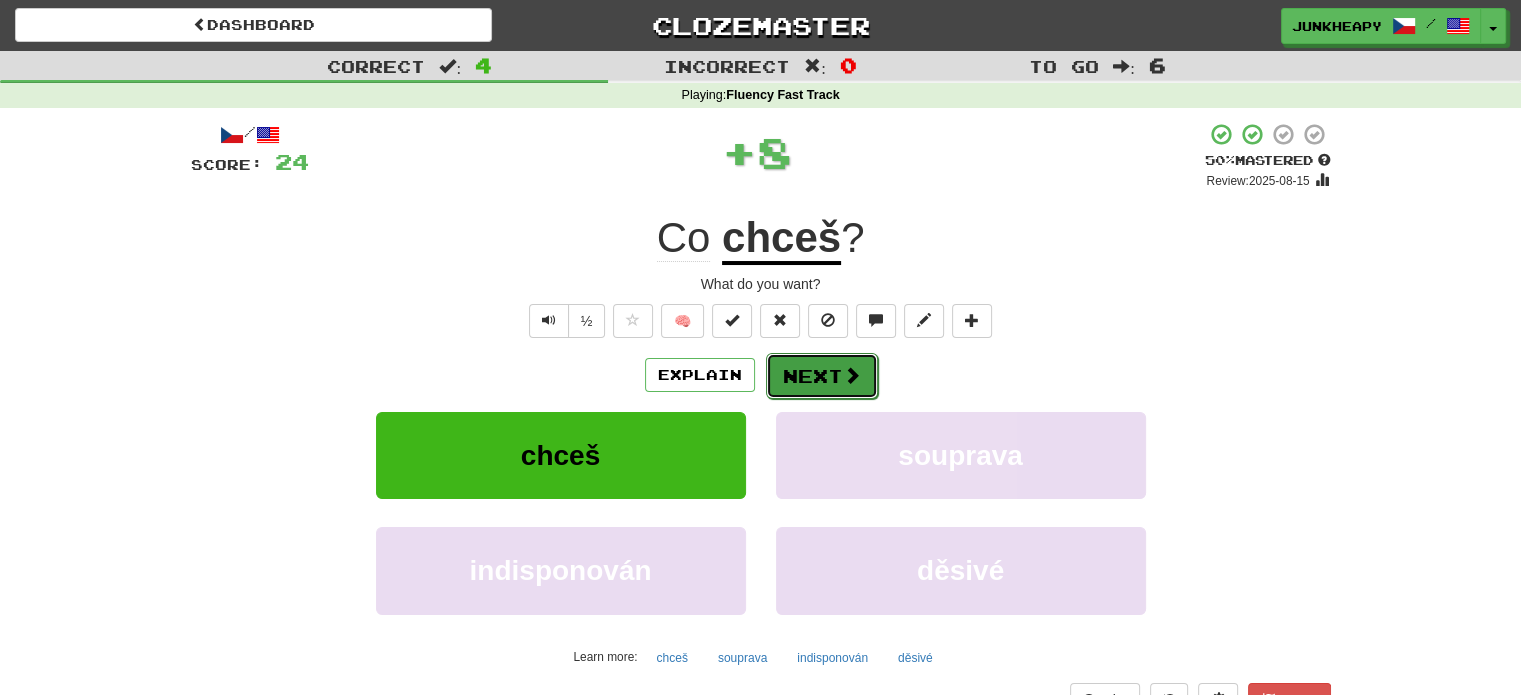 click on "Next" at bounding box center [822, 376] 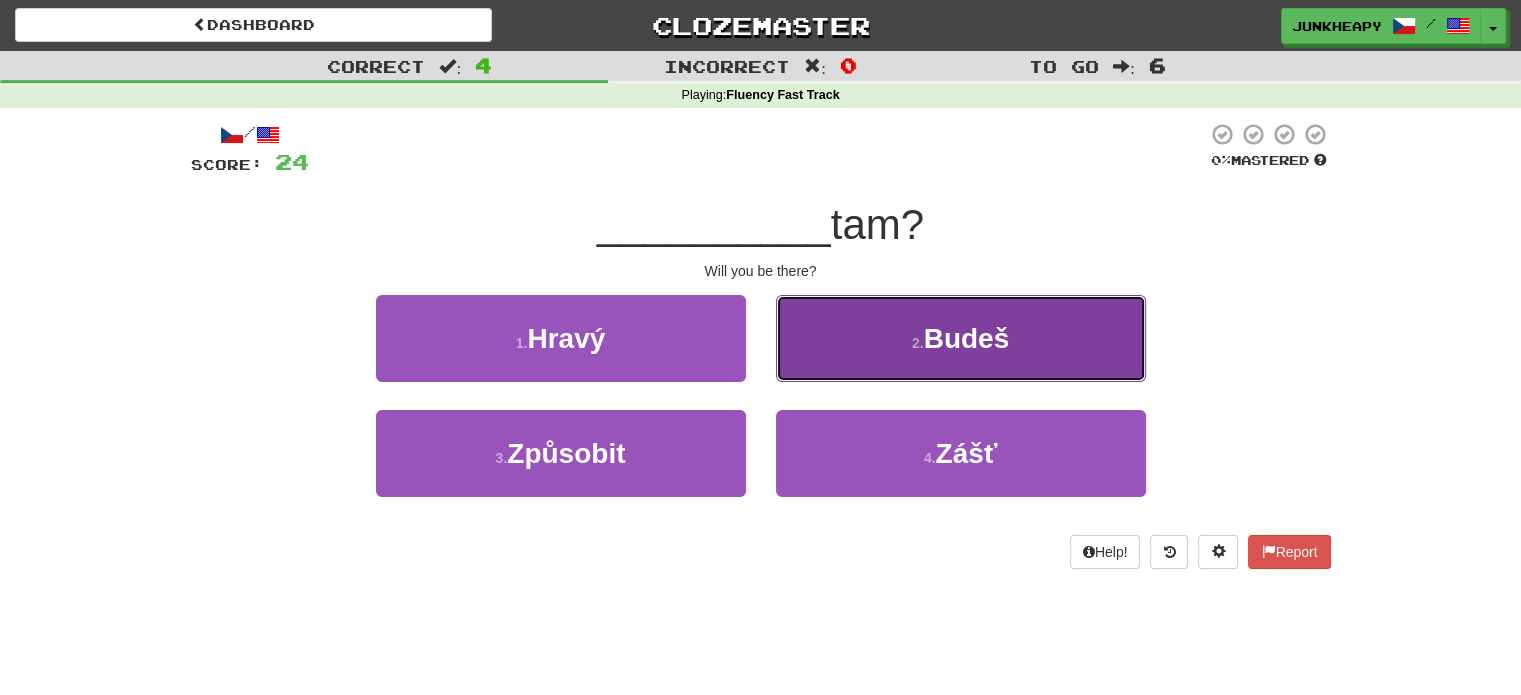 click on "Budeš" at bounding box center (967, 338) 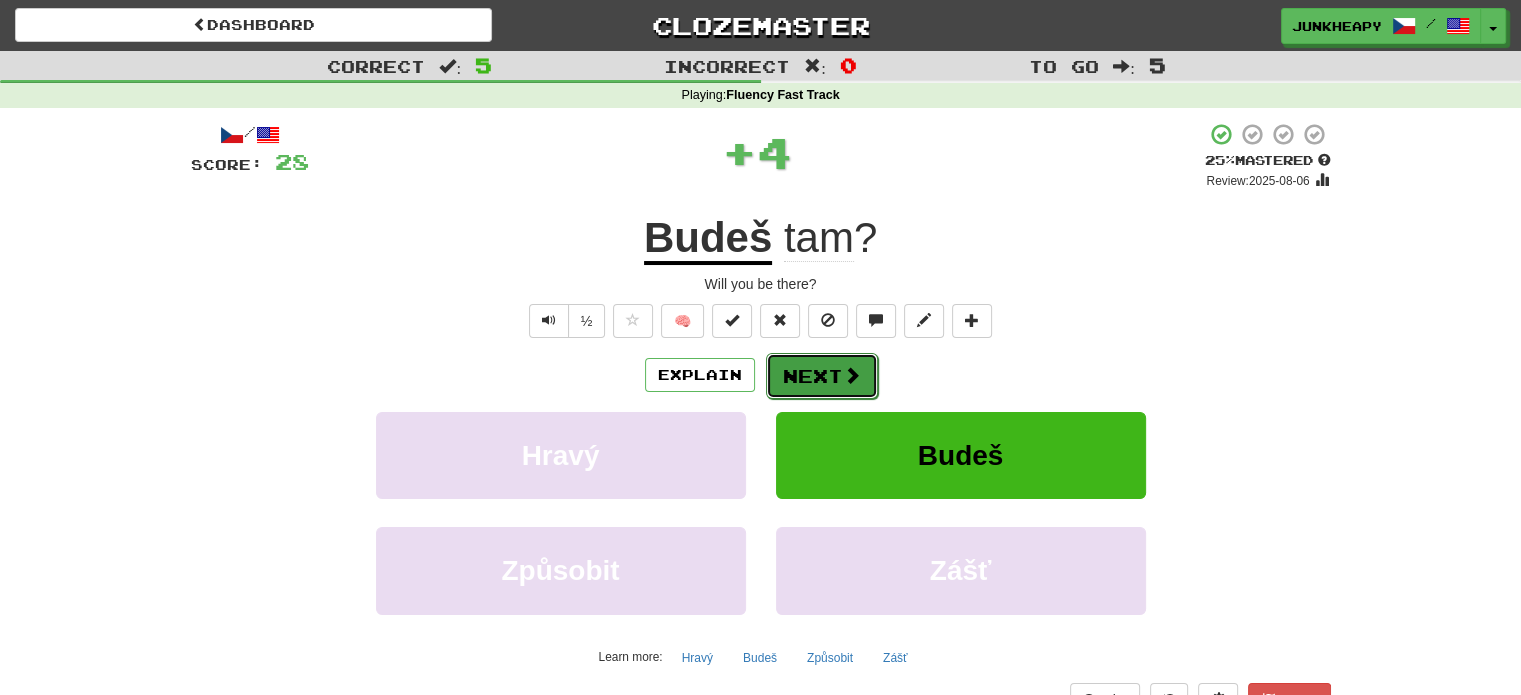 click on "Next" at bounding box center [822, 376] 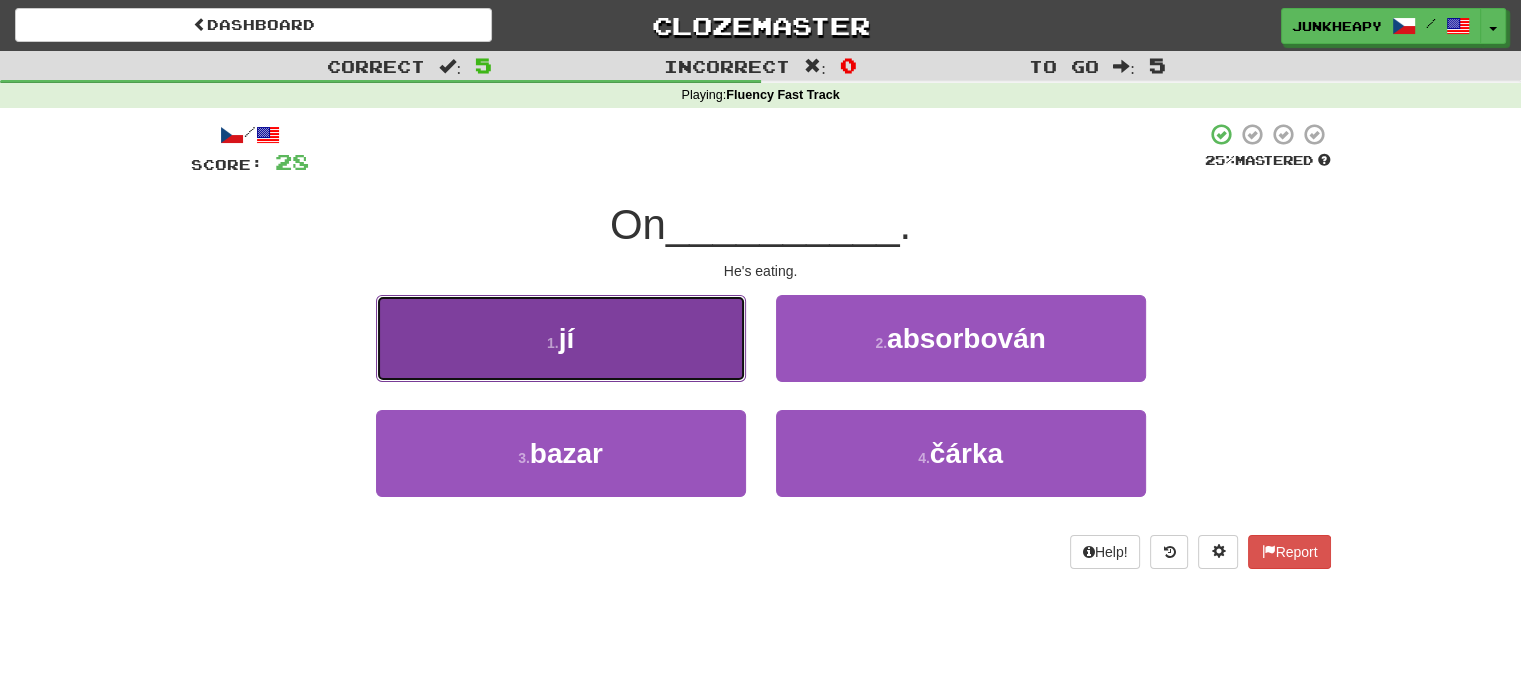 click on "1 .  jí" at bounding box center [561, 338] 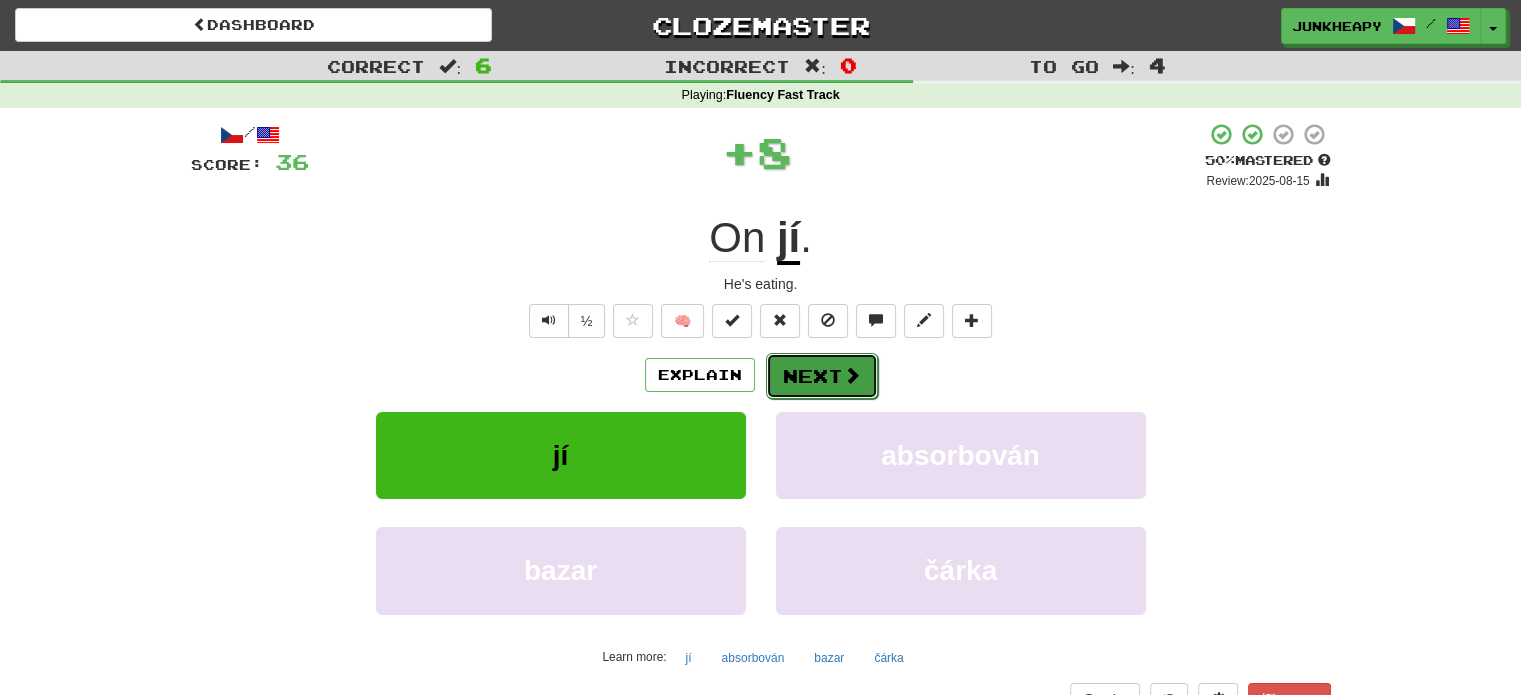 click on "Next" at bounding box center [822, 376] 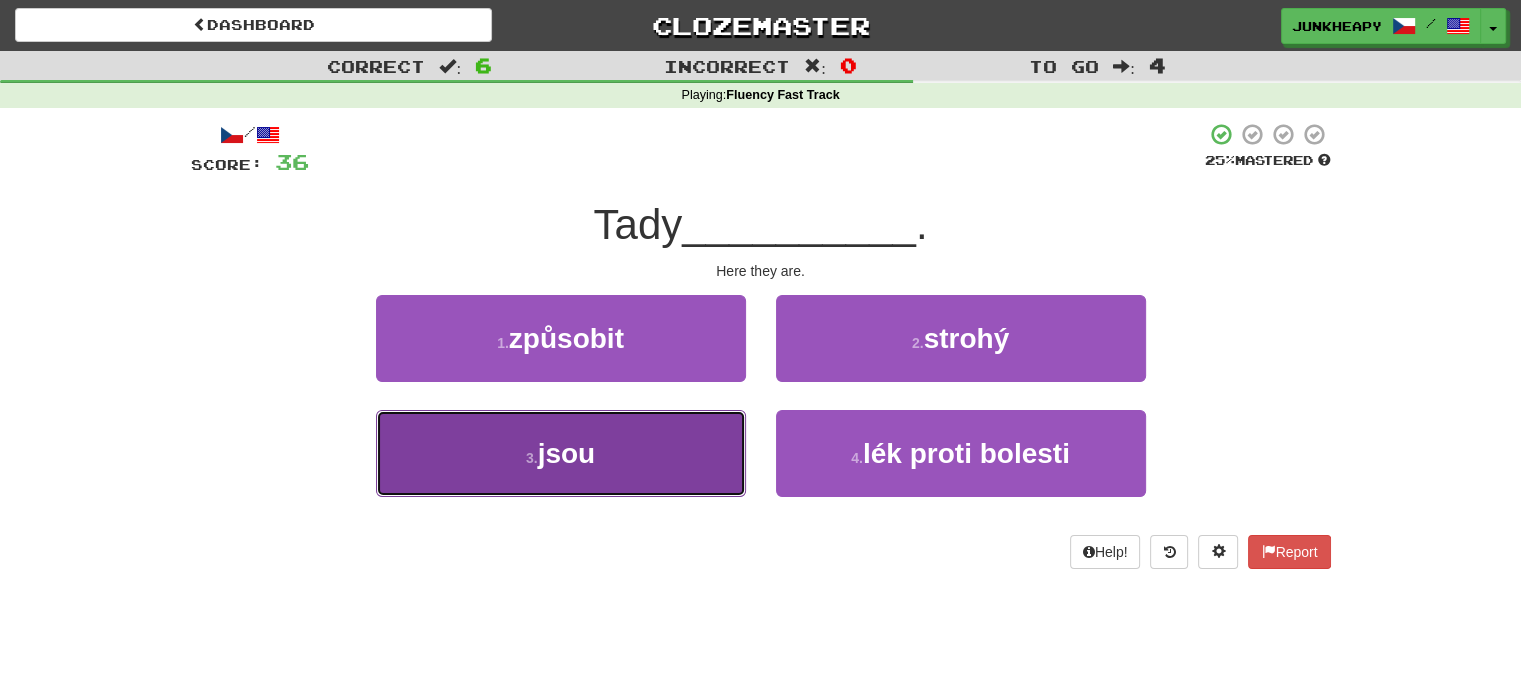 click on "3 .  jsou" at bounding box center (561, 453) 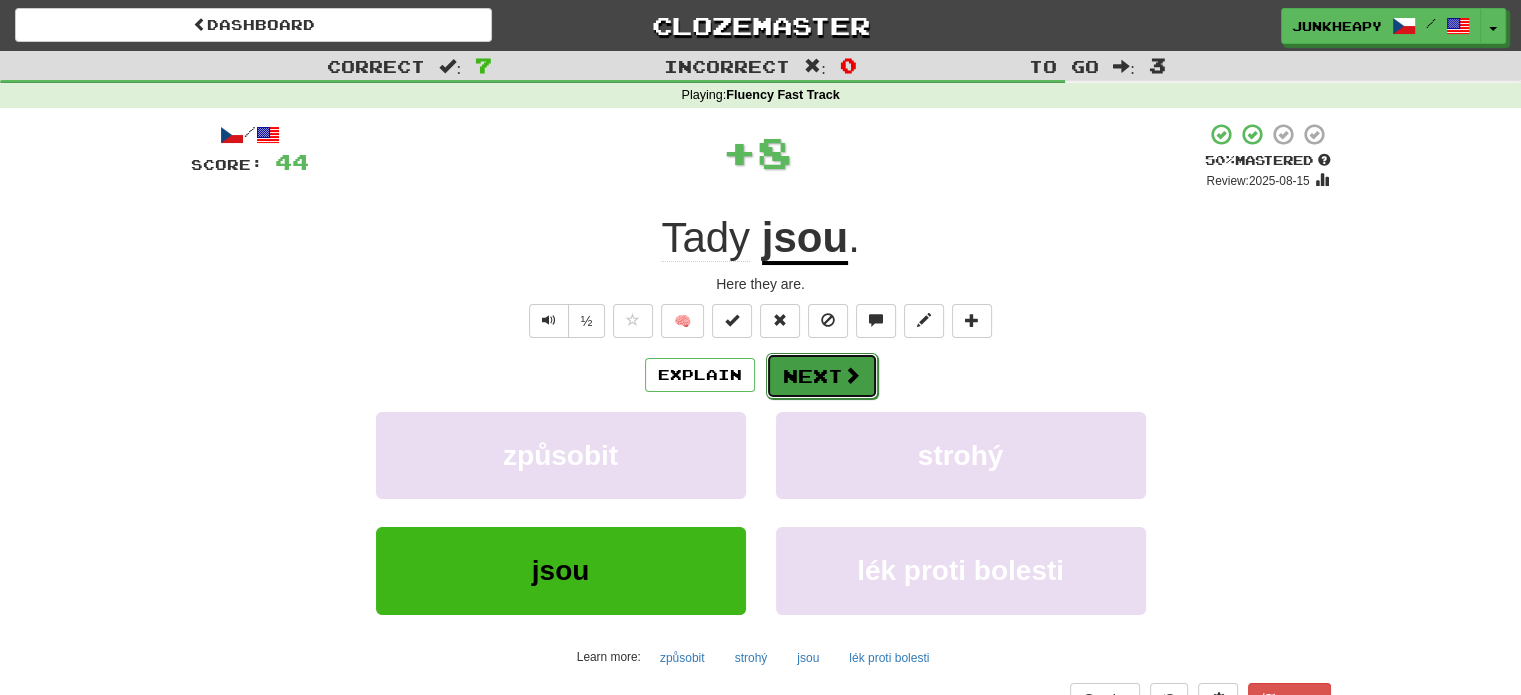 click on "Next" at bounding box center [822, 376] 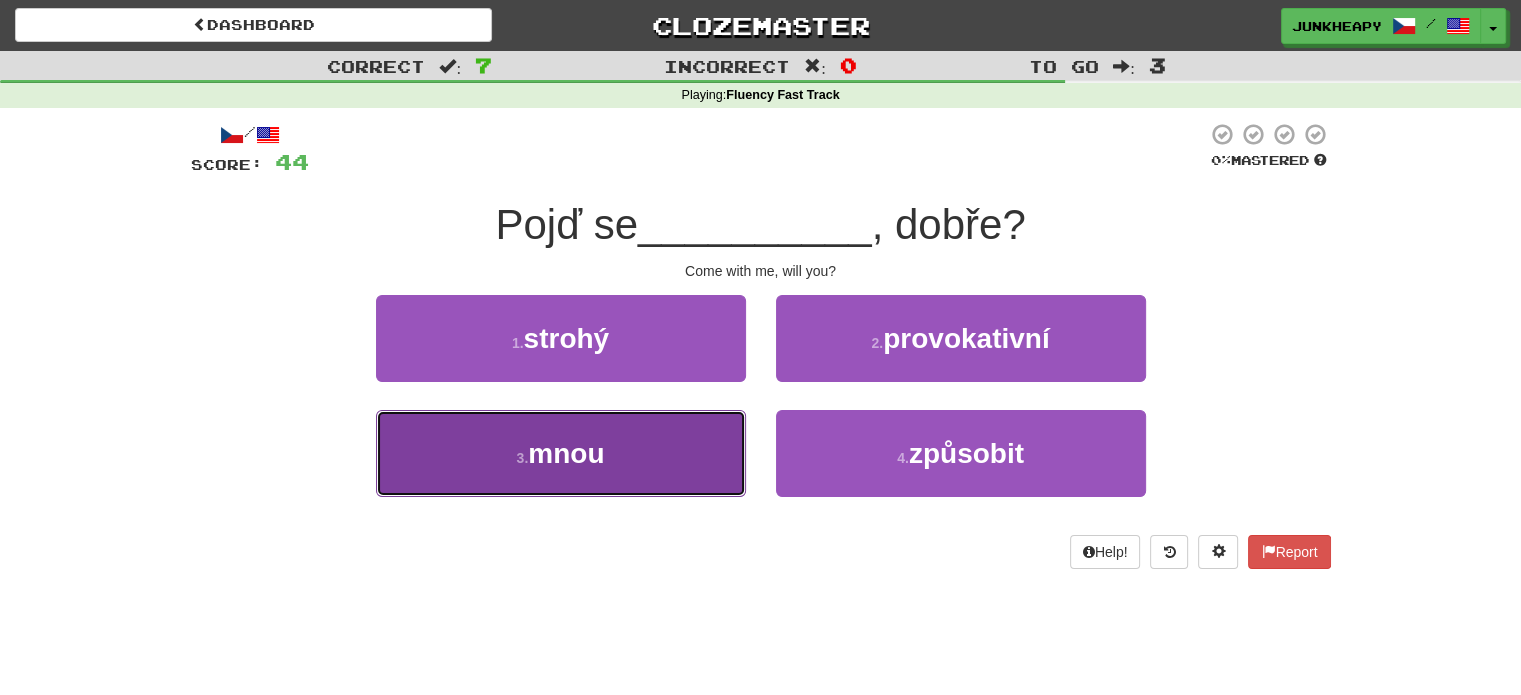 click on "3 .  mnou" at bounding box center [561, 453] 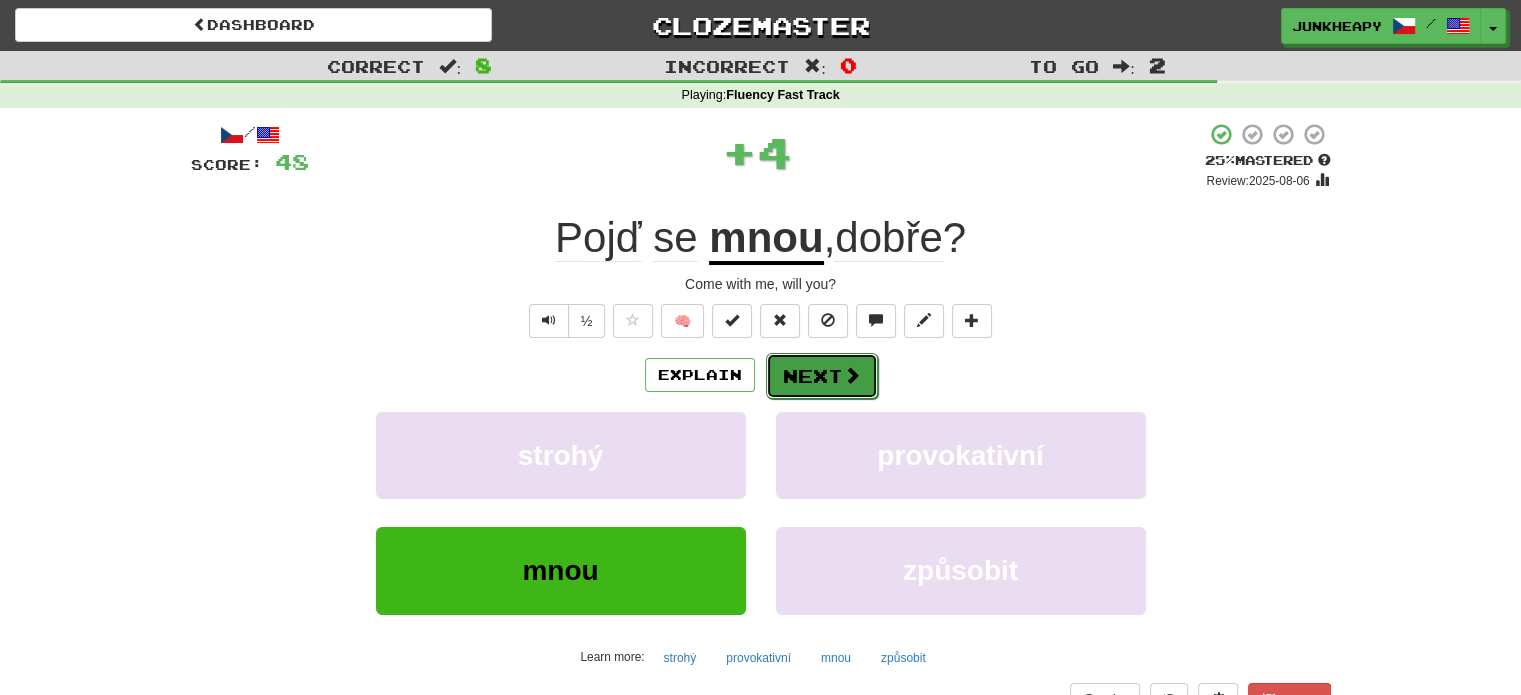 click on "Next" at bounding box center (822, 376) 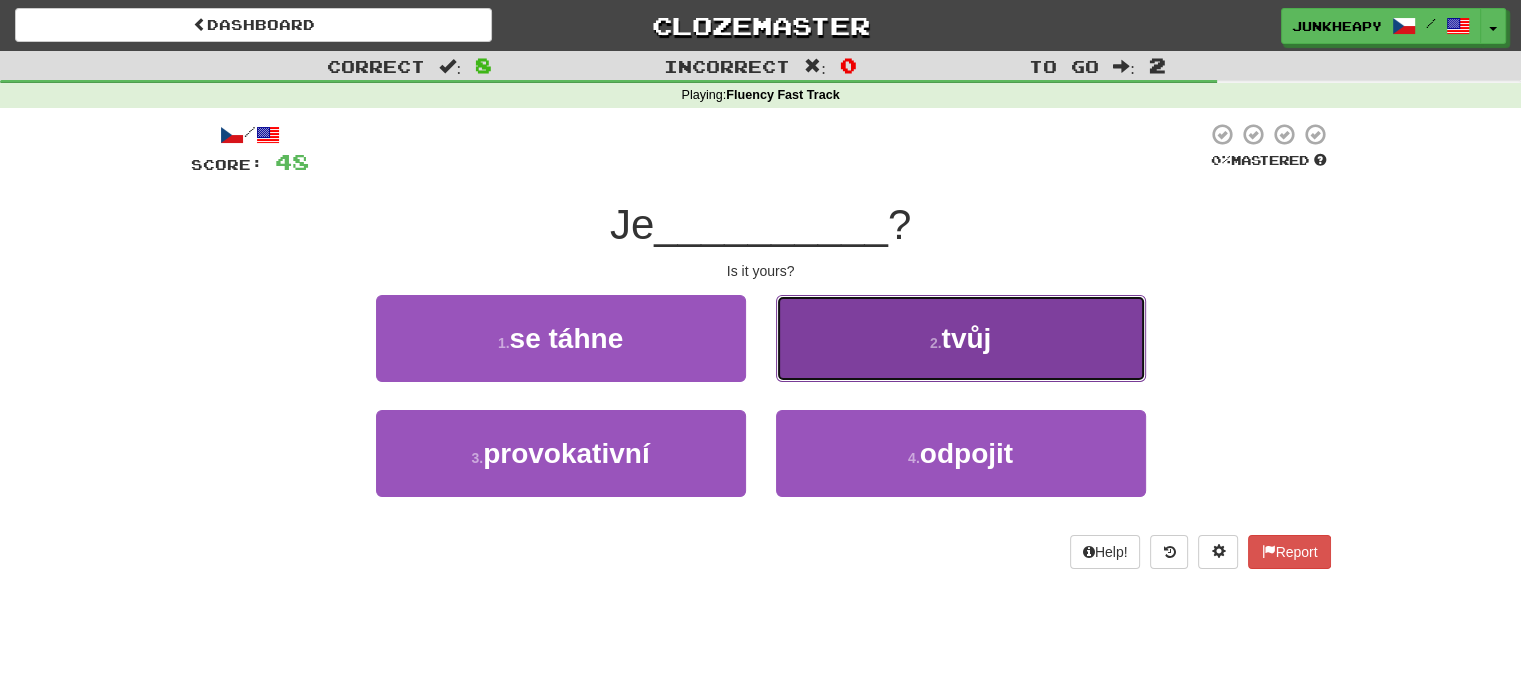 click on "2 .  tvůj" at bounding box center (961, 338) 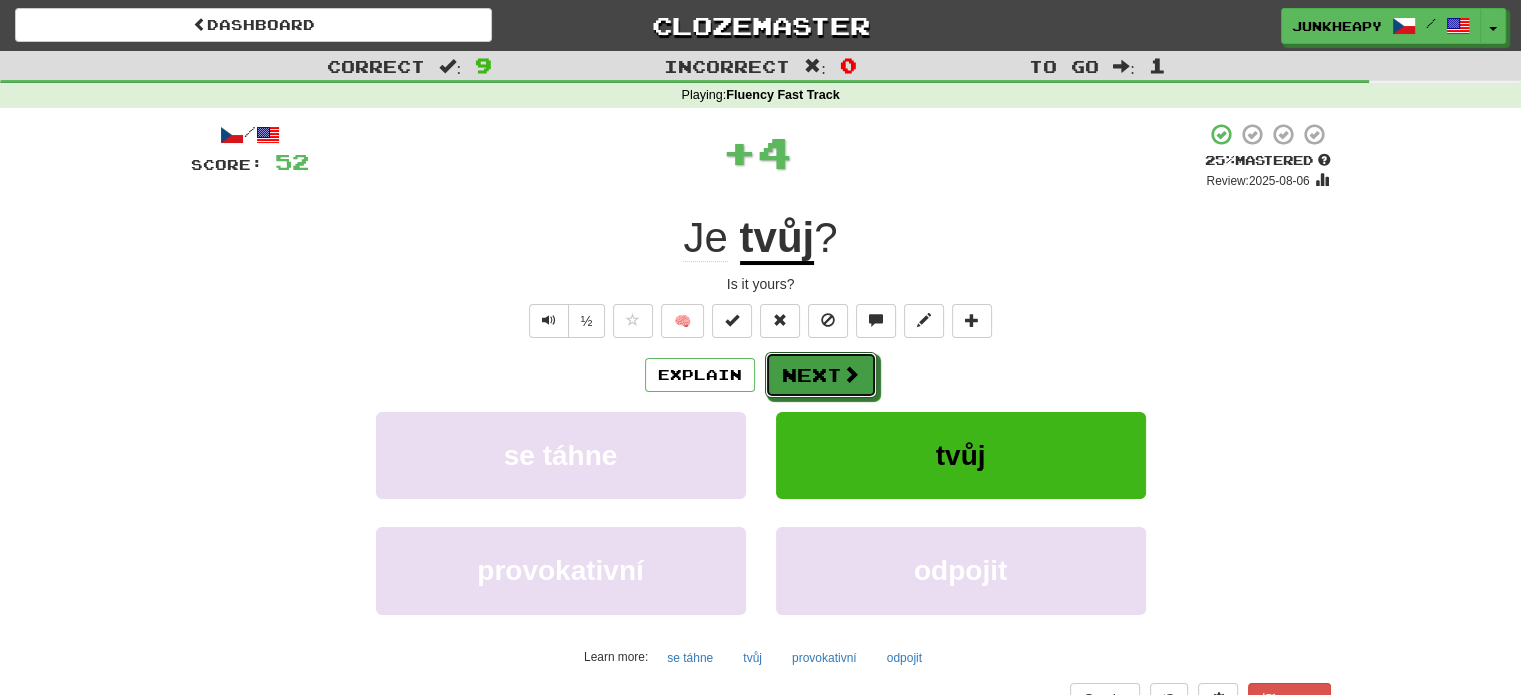 click on "Next" at bounding box center (821, 375) 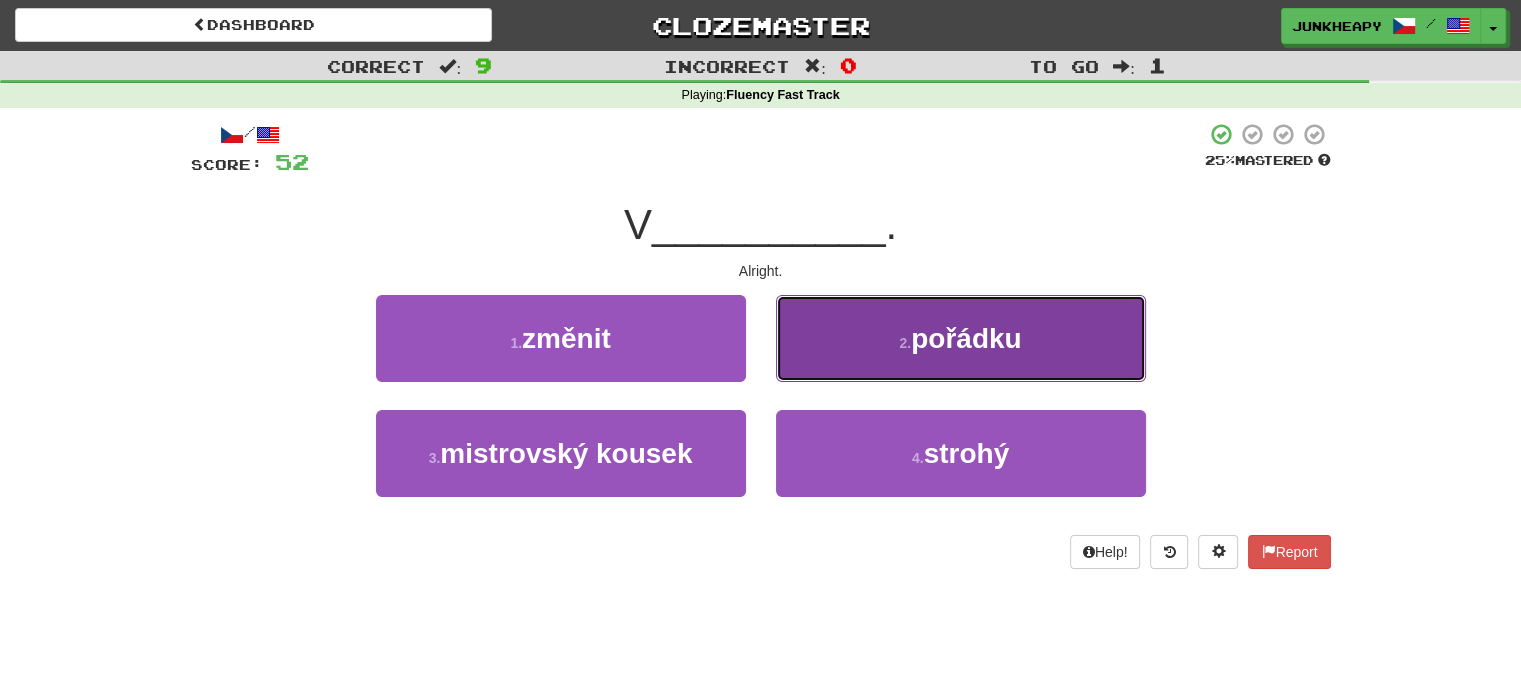 click on "pořádku" at bounding box center [966, 338] 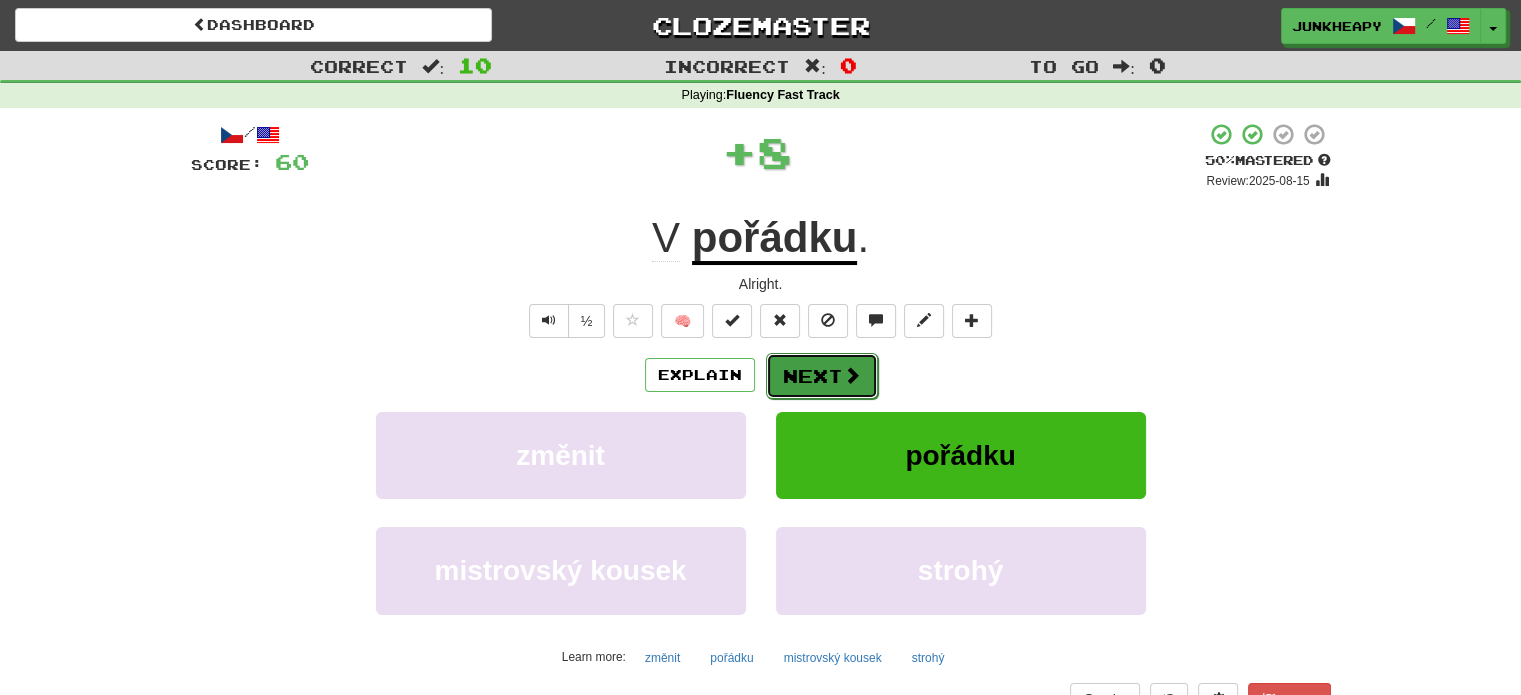 click on "Next" at bounding box center (822, 376) 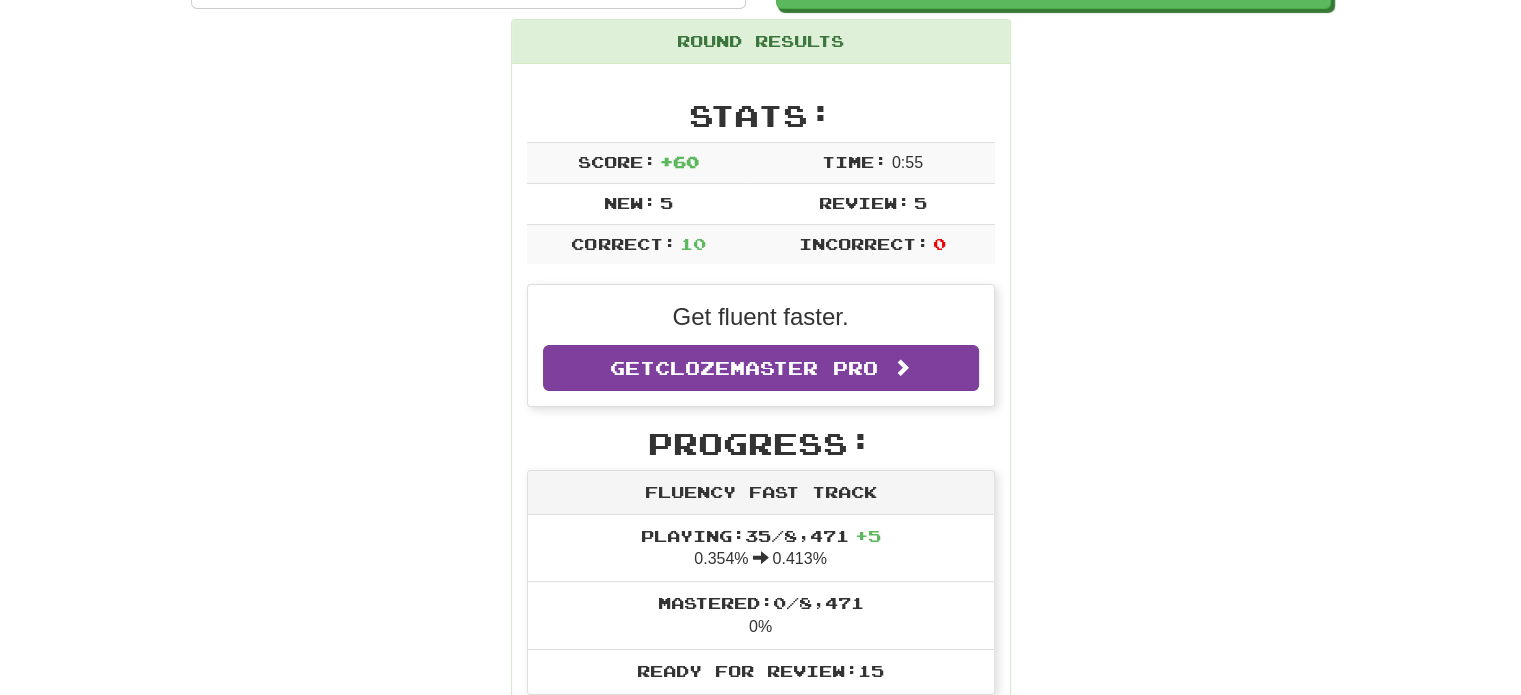 scroll, scrollTop: 0, scrollLeft: 0, axis: both 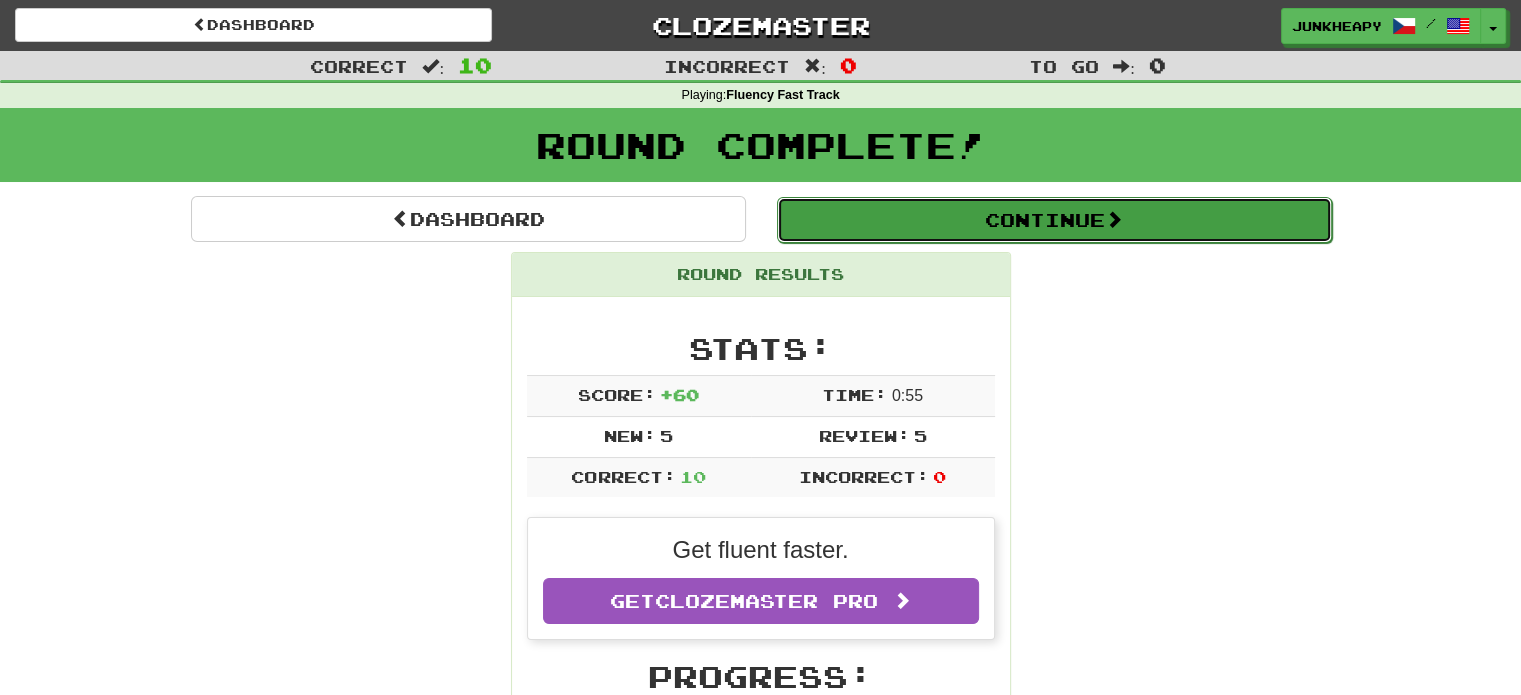 click on "Continue" at bounding box center [1054, 220] 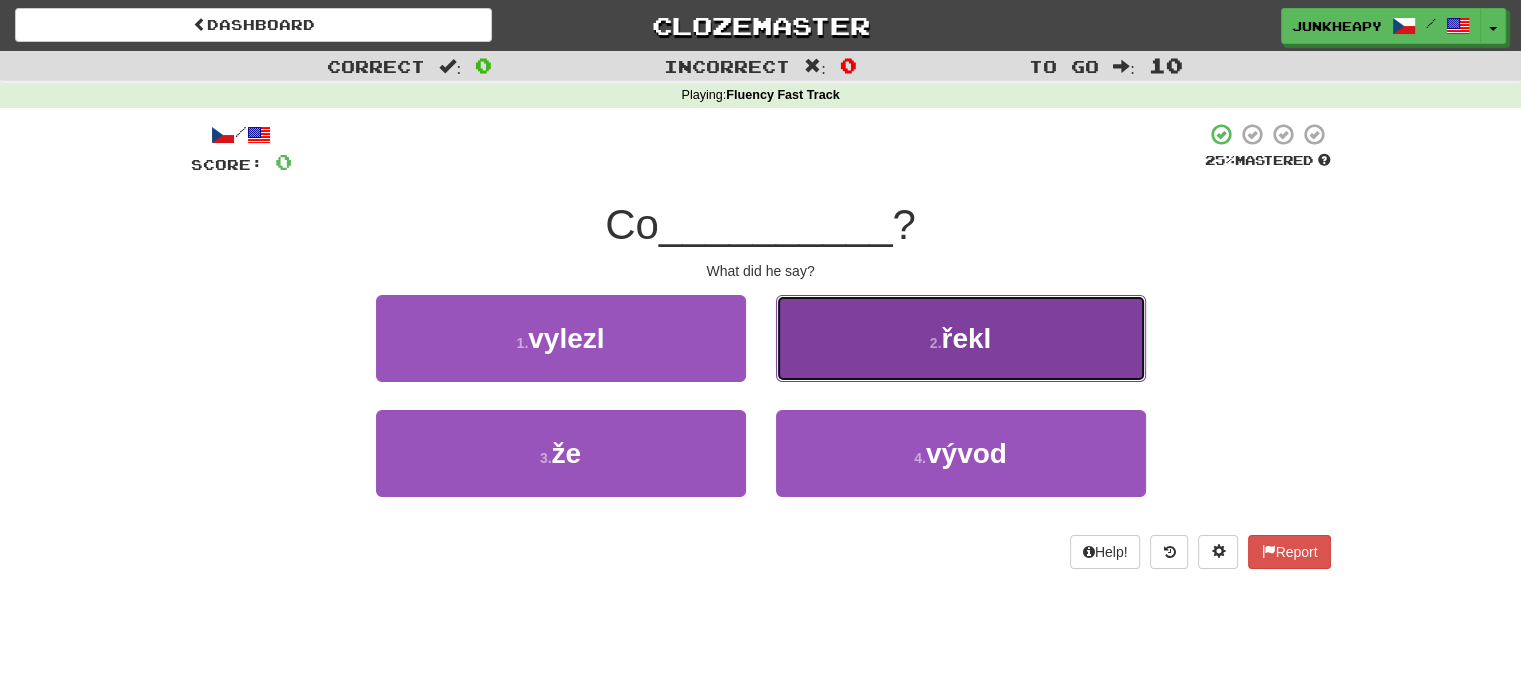 click on "2 .  řekl" at bounding box center [961, 338] 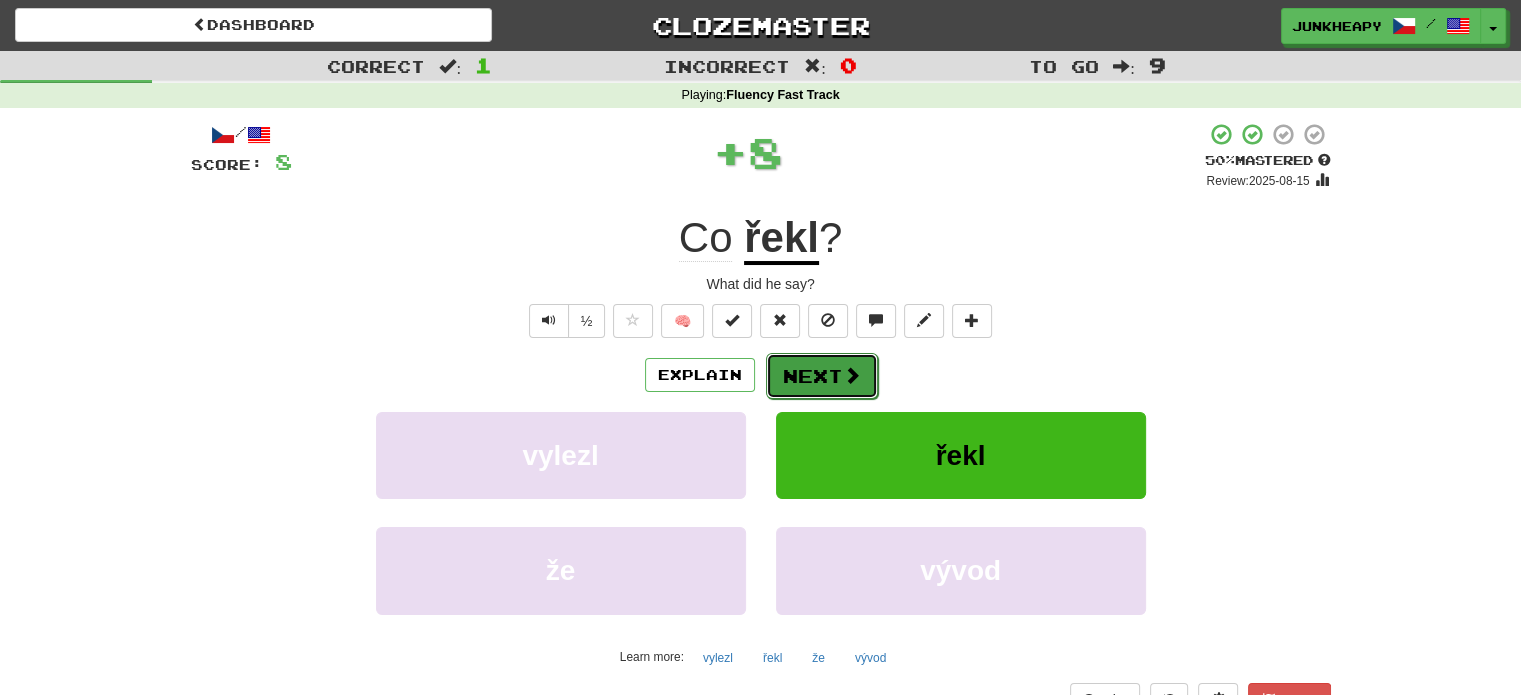click on "Next" at bounding box center (822, 376) 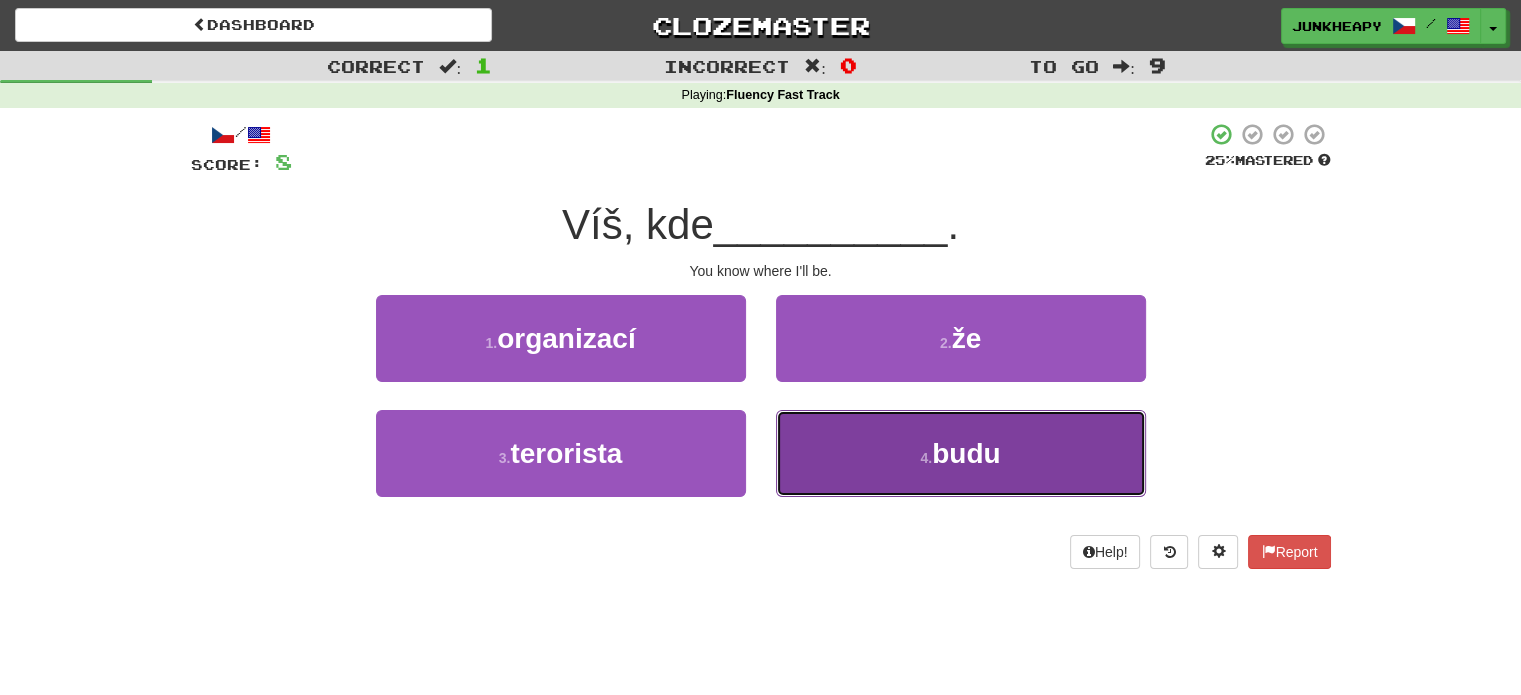 click on "4 .  budu" at bounding box center [961, 453] 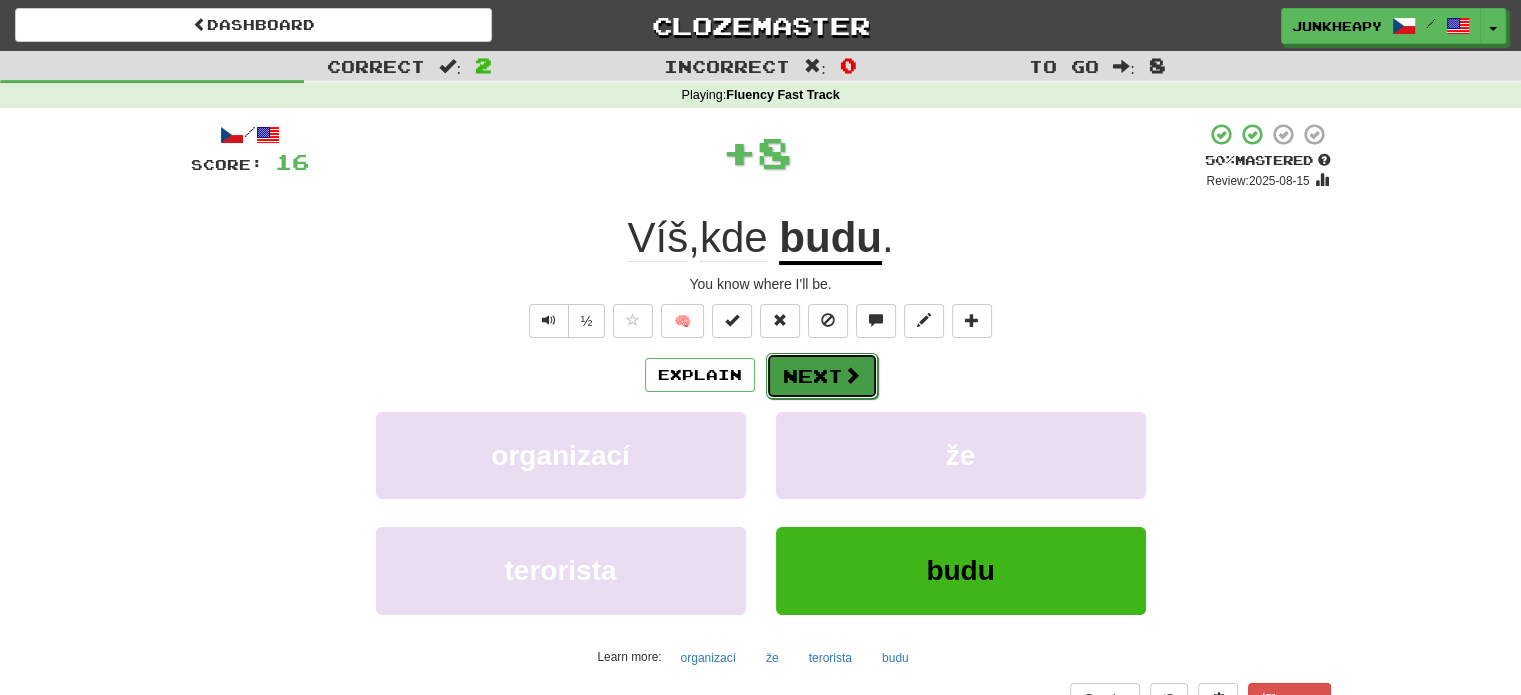 click on "Next" at bounding box center (822, 376) 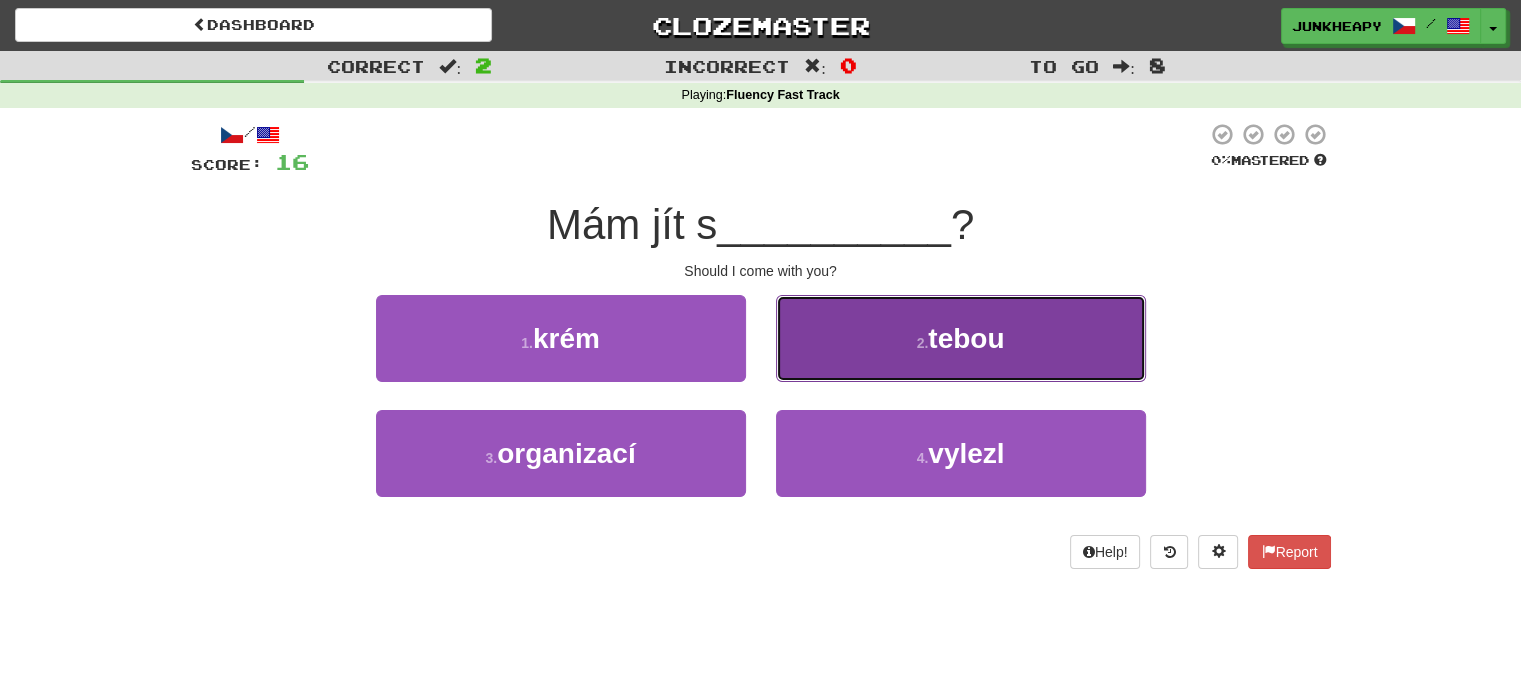 click on "2 .  tebou" at bounding box center (961, 338) 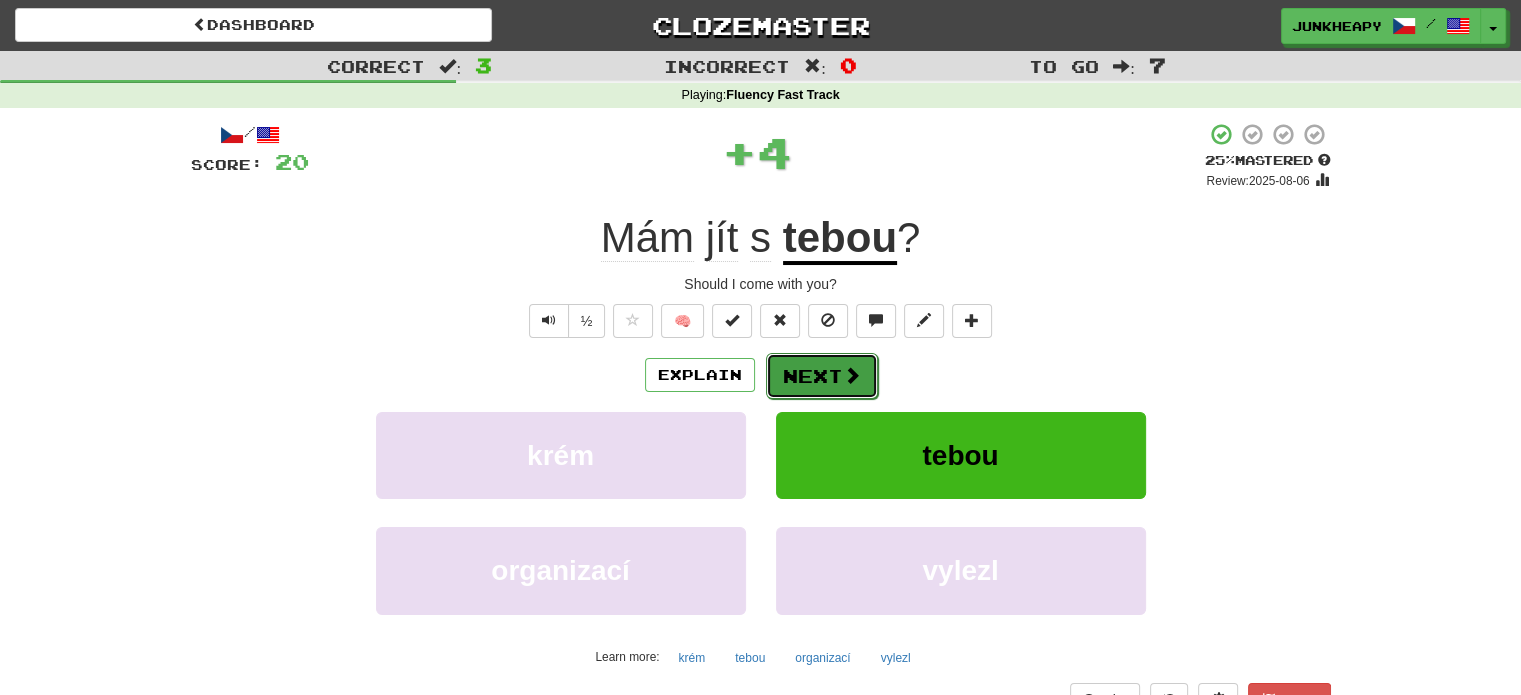 click on "Next" at bounding box center [822, 376] 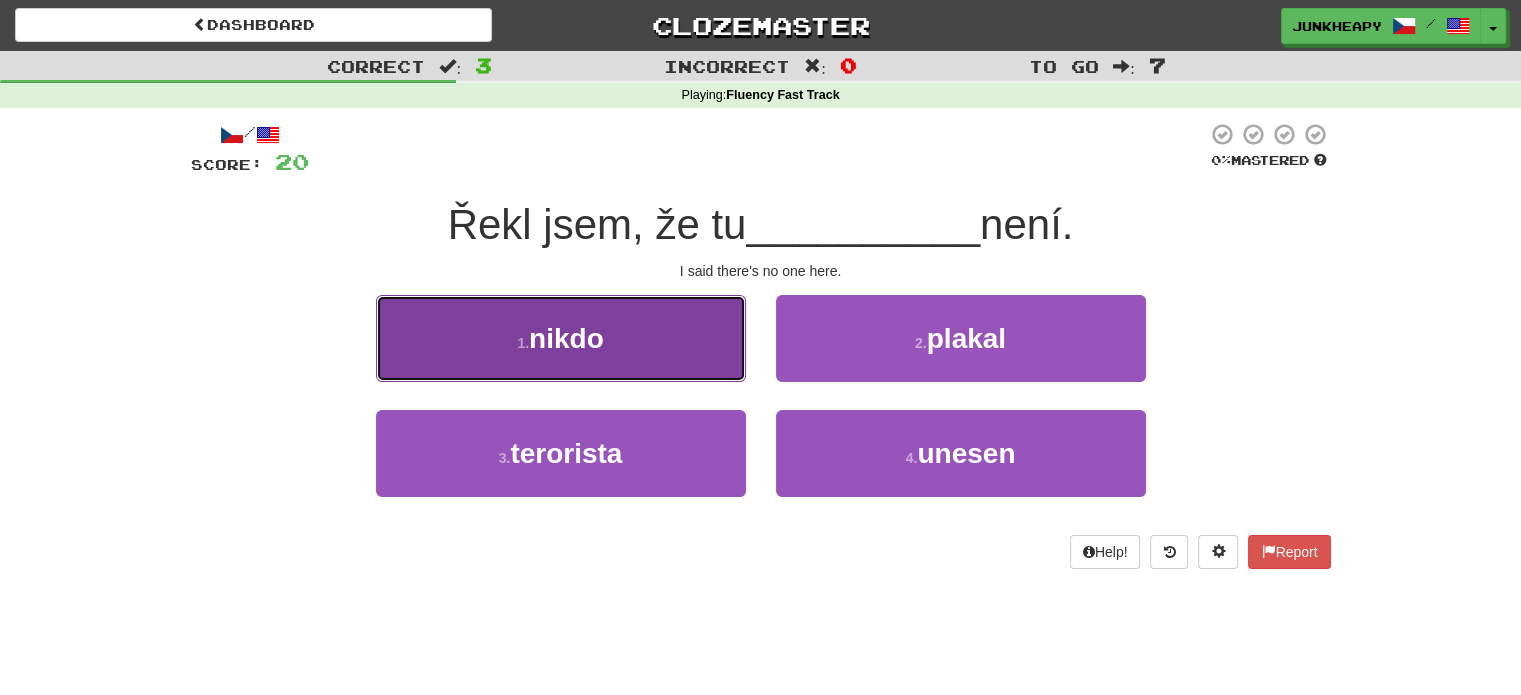 click on "1 .  nikdo" at bounding box center [561, 338] 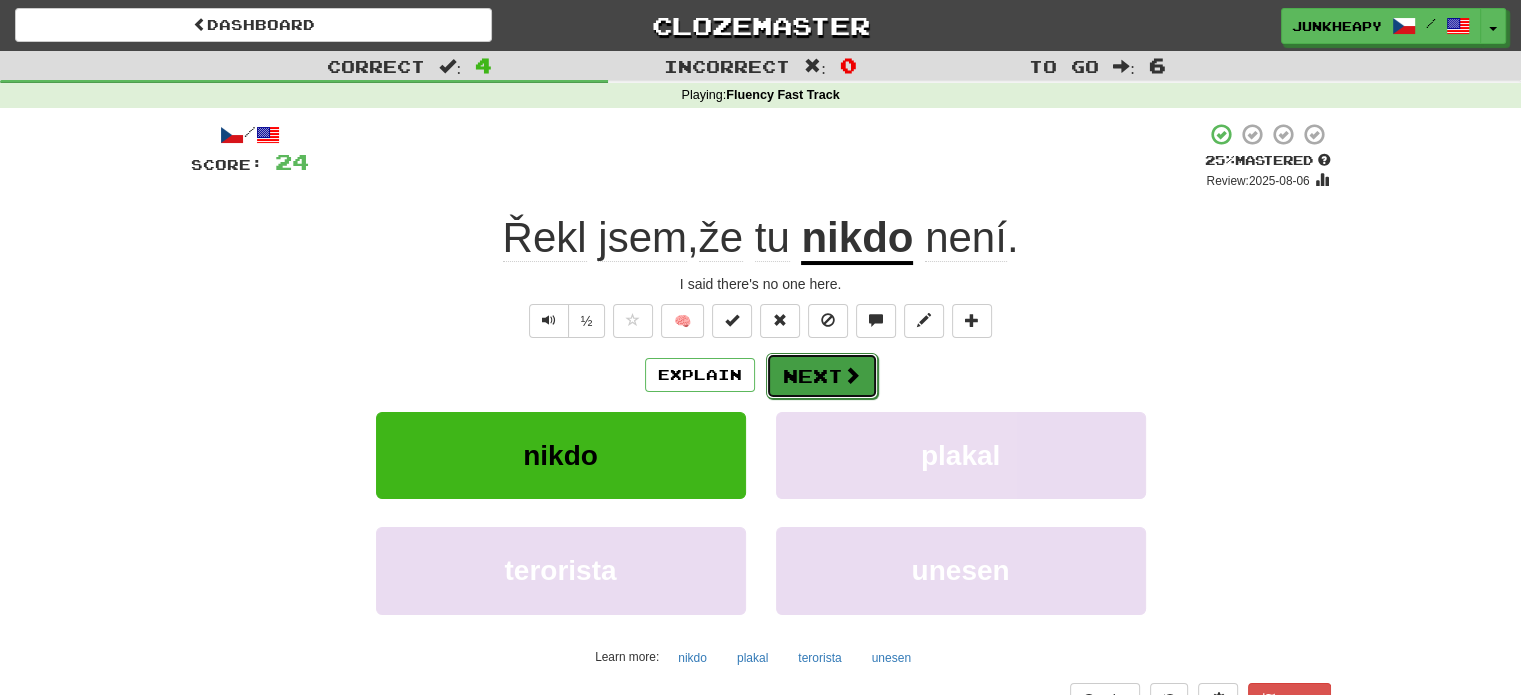 click at bounding box center (852, 375) 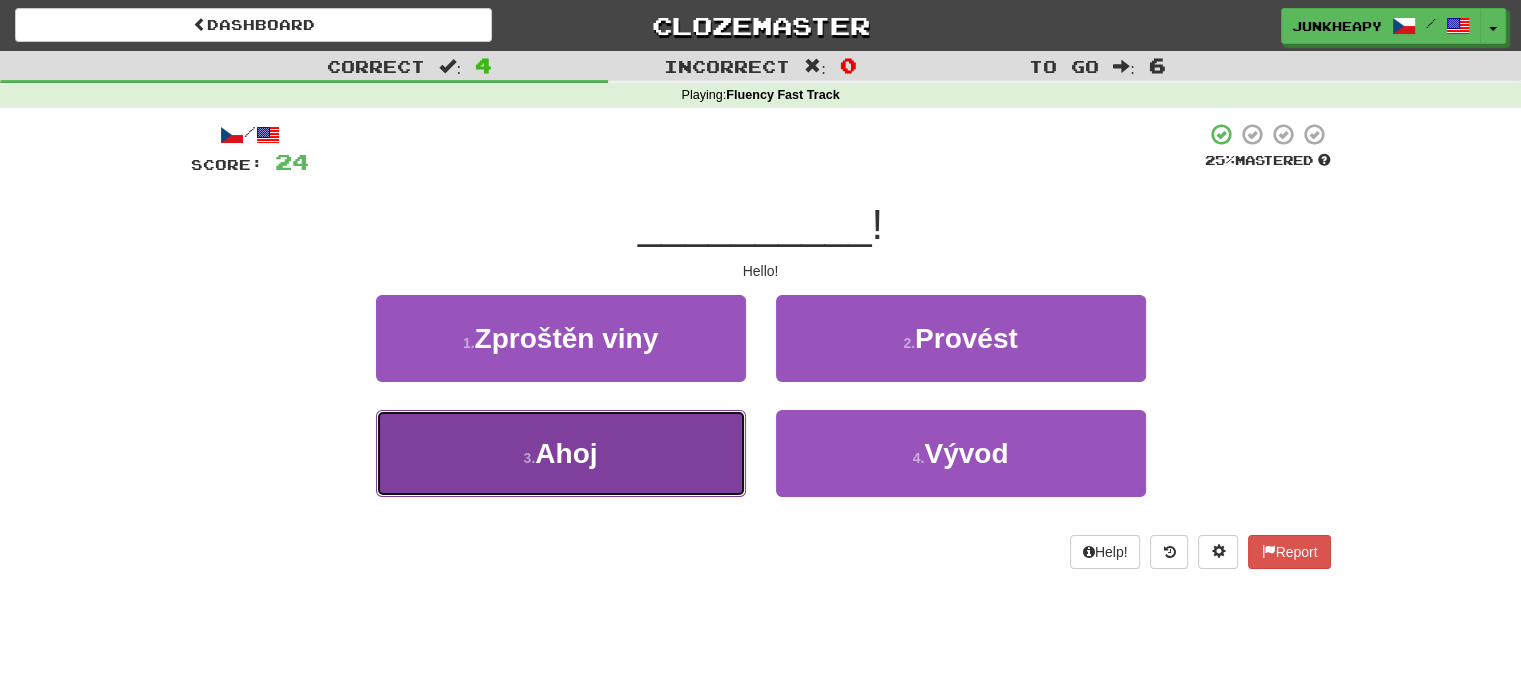 click on "3 .  Ahoj" at bounding box center [561, 453] 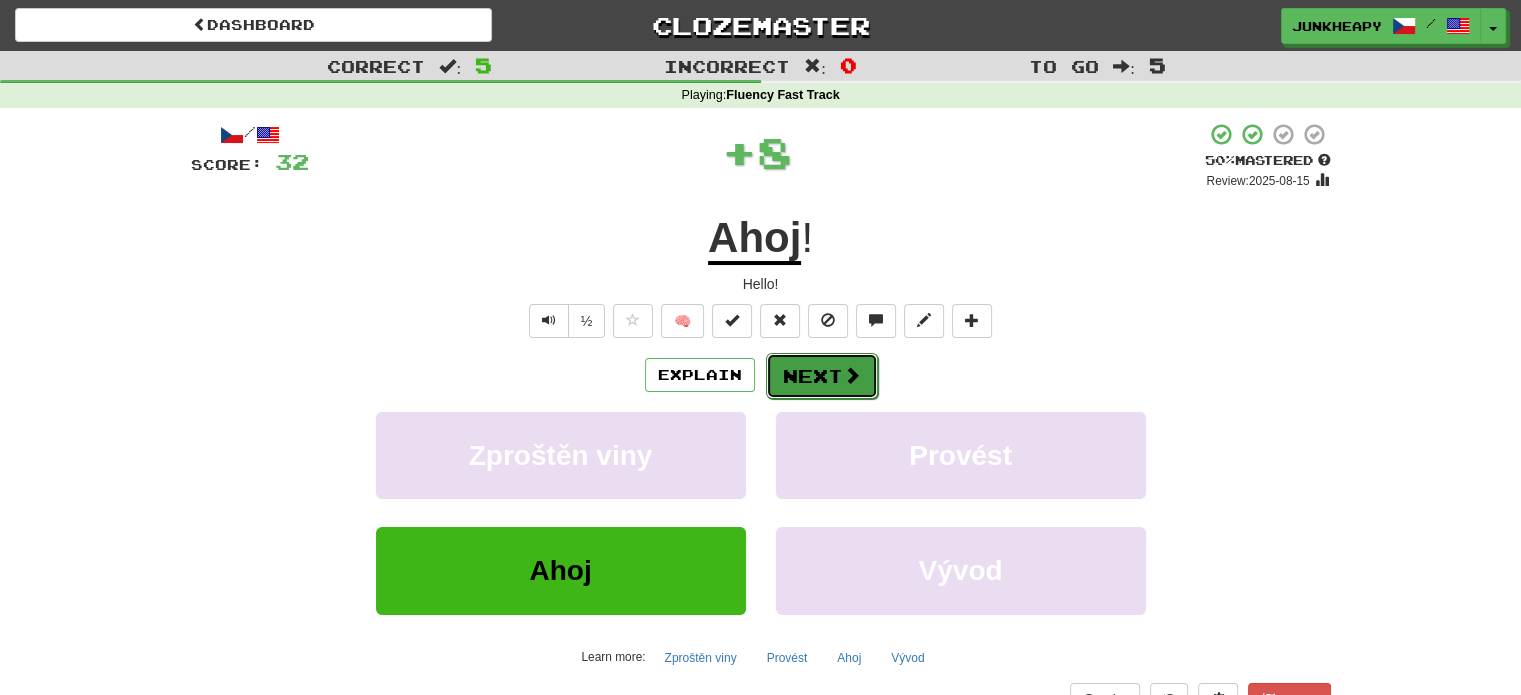 click on "Next" at bounding box center (822, 376) 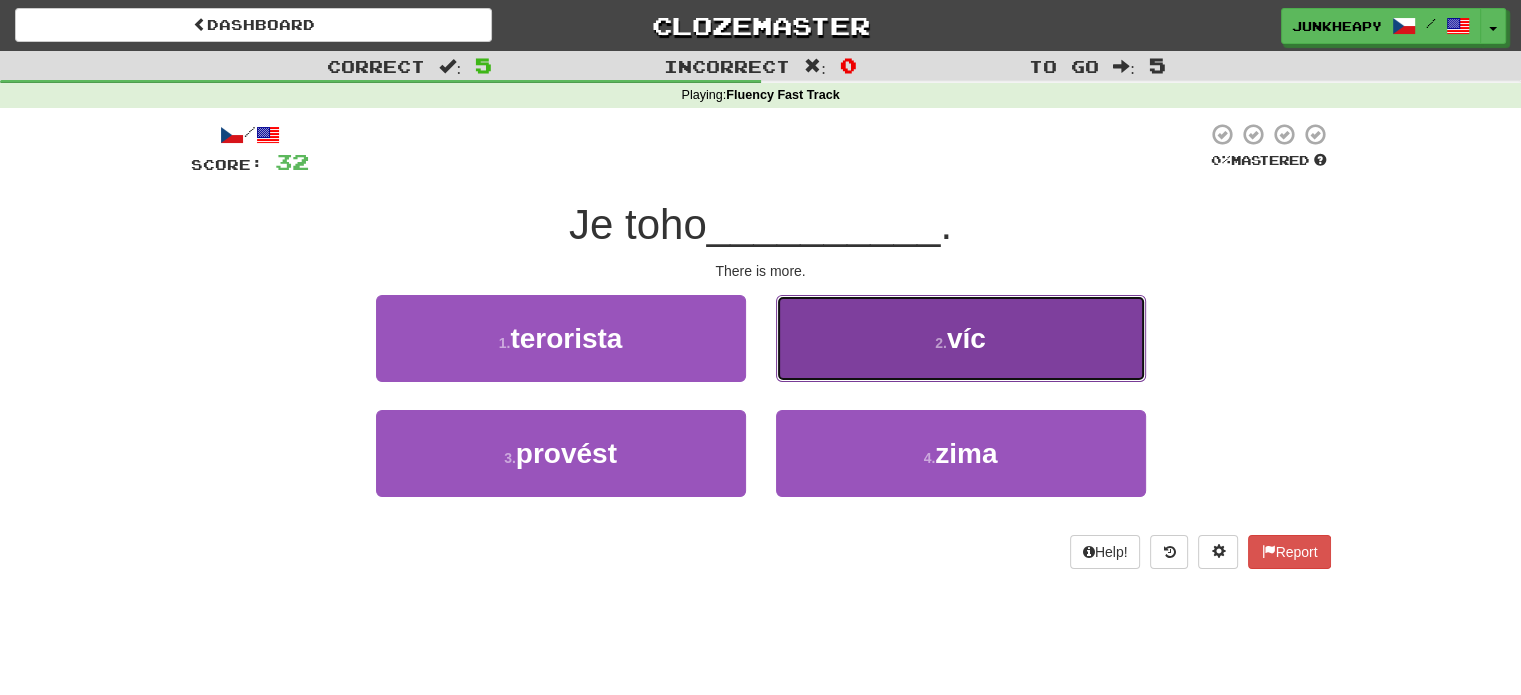 click on "2 .  víc" at bounding box center (961, 338) 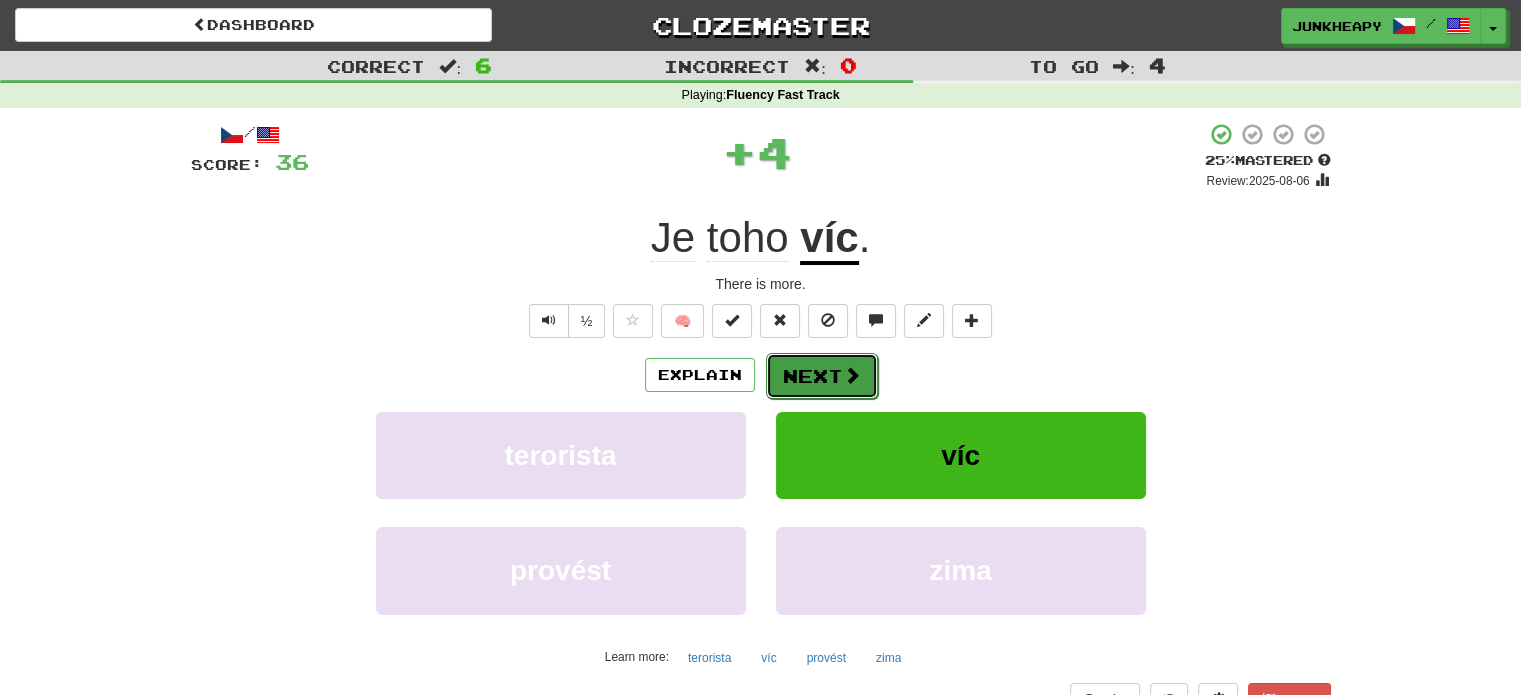 click on "Next" at bounding box center (822, 376) 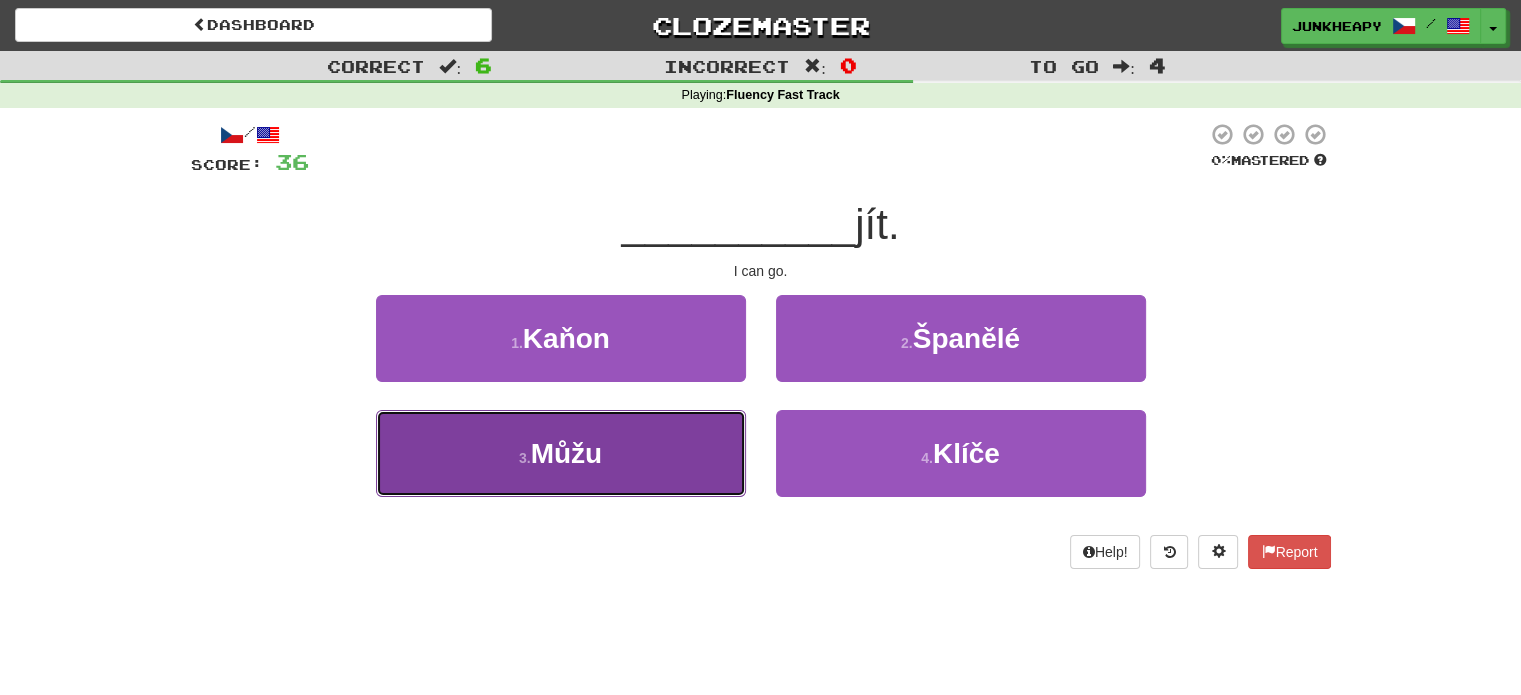 click on "3 .  Můžu" at bounding box center (561, 453) 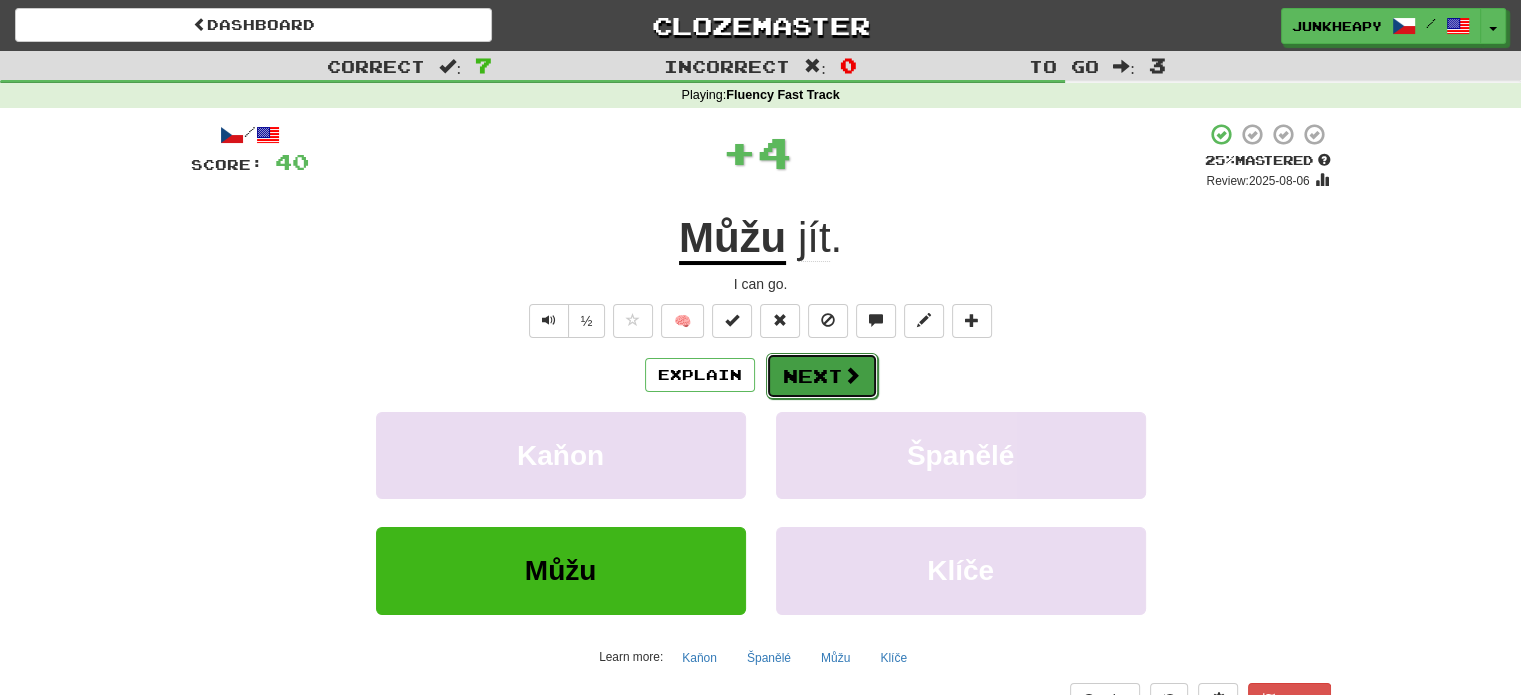 click on "Next" at bounding box center [822, 376] 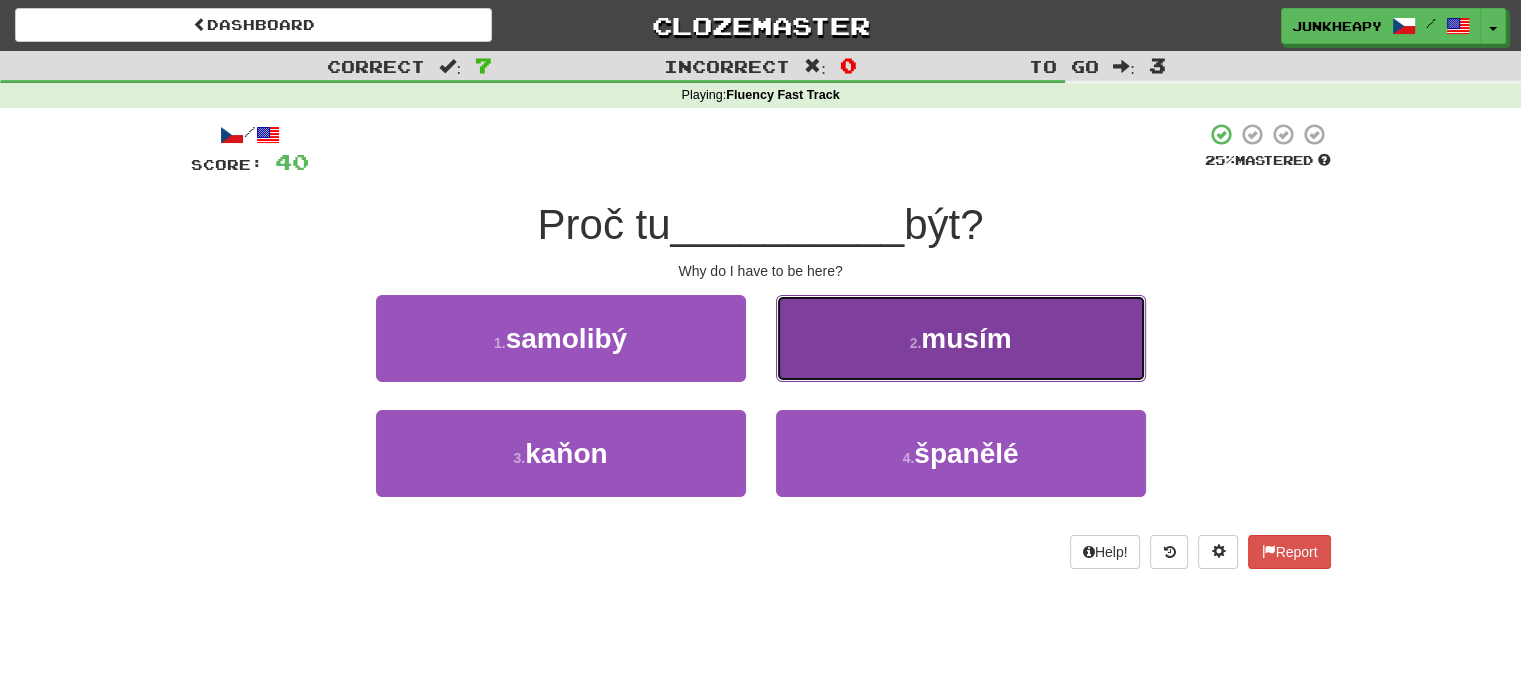 click on "2 .  musím" at bounding box center (961, 338) 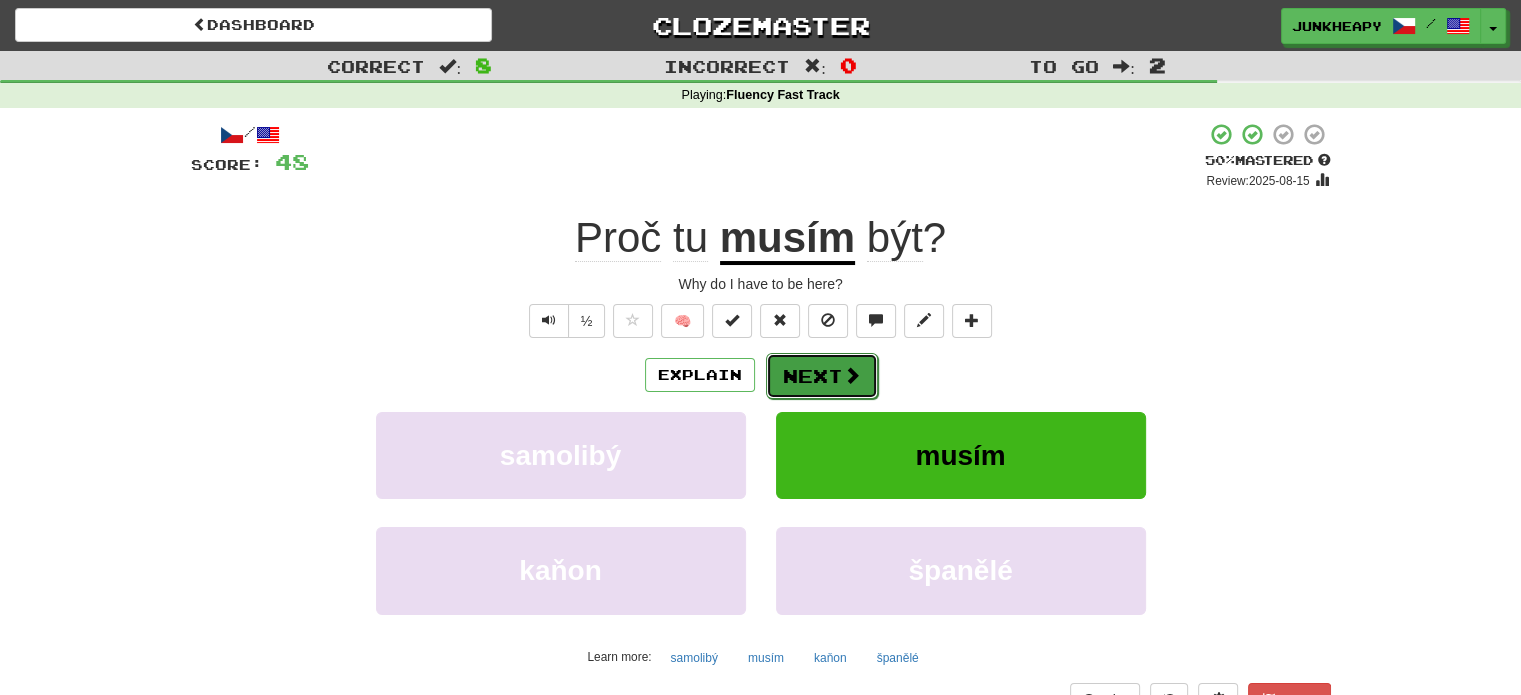 click at bounding box center (852, 375) 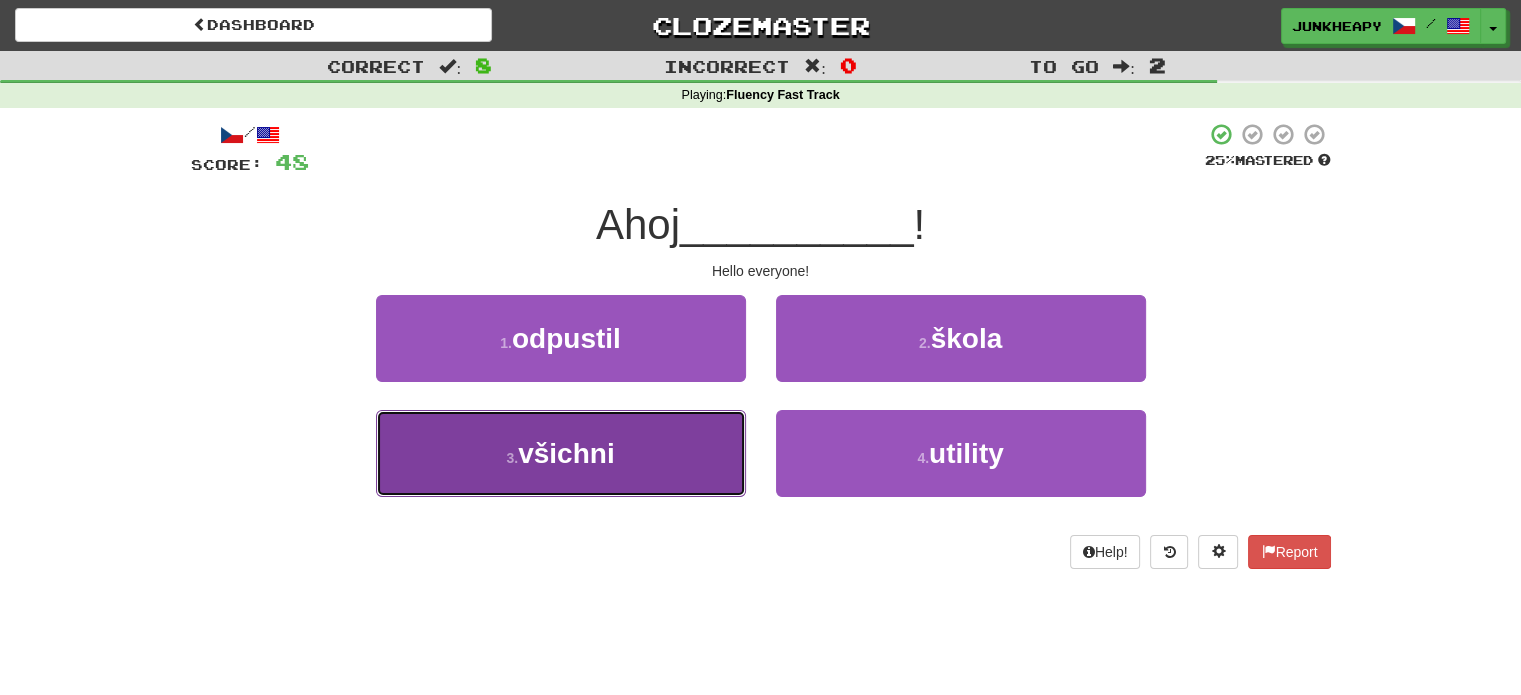 click on "3 .  všichni" at bounding box center [561, 453] 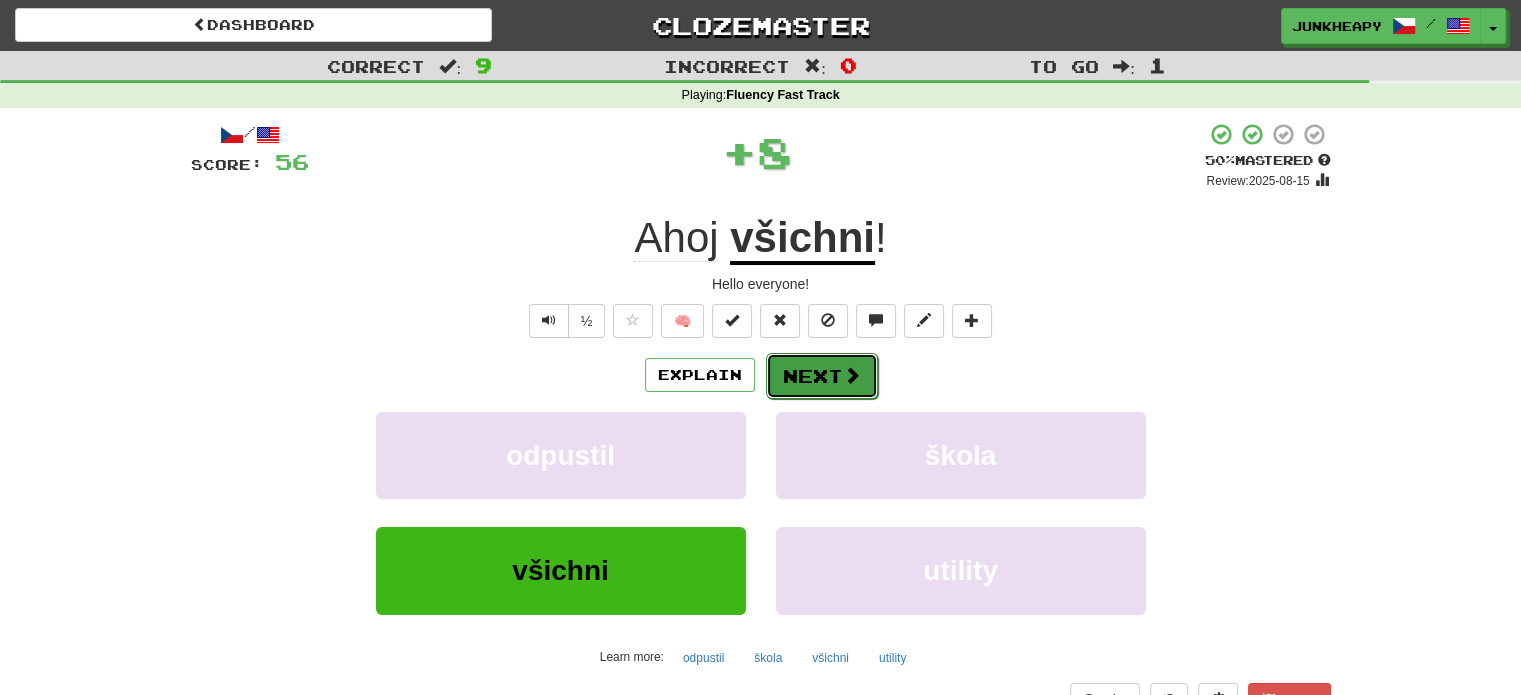 click at bounding box center [852, 375] 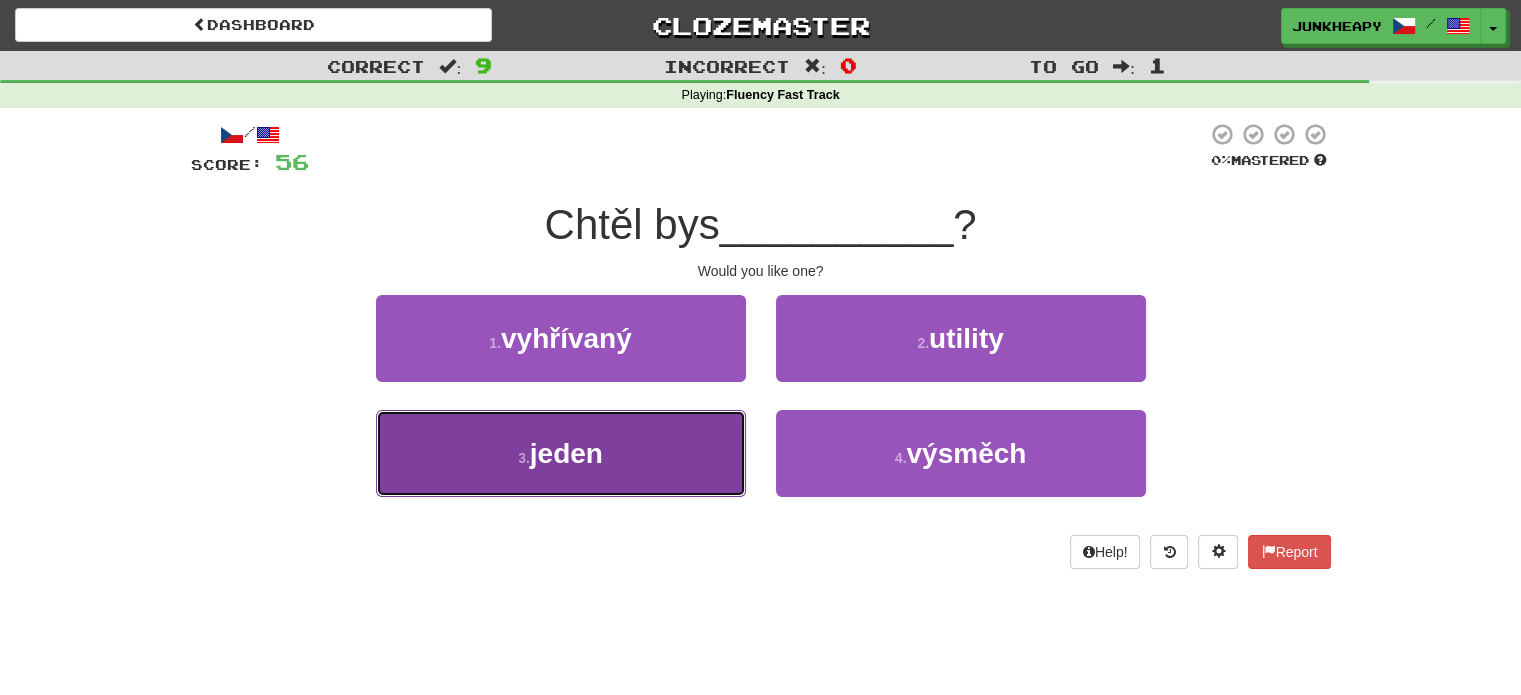 click on "3 .  jeden" at bounding box center [561, 453] 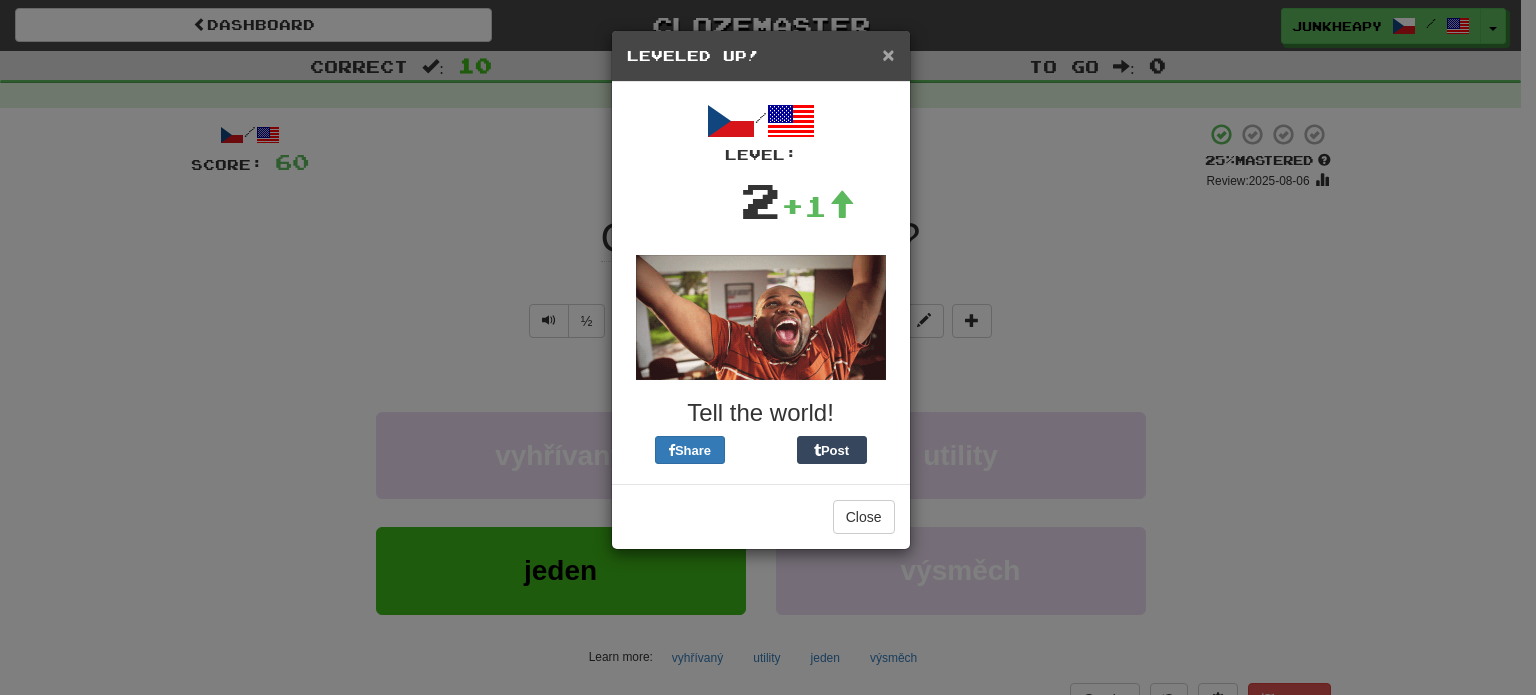 click on "×" at bounding box center [888, 54] 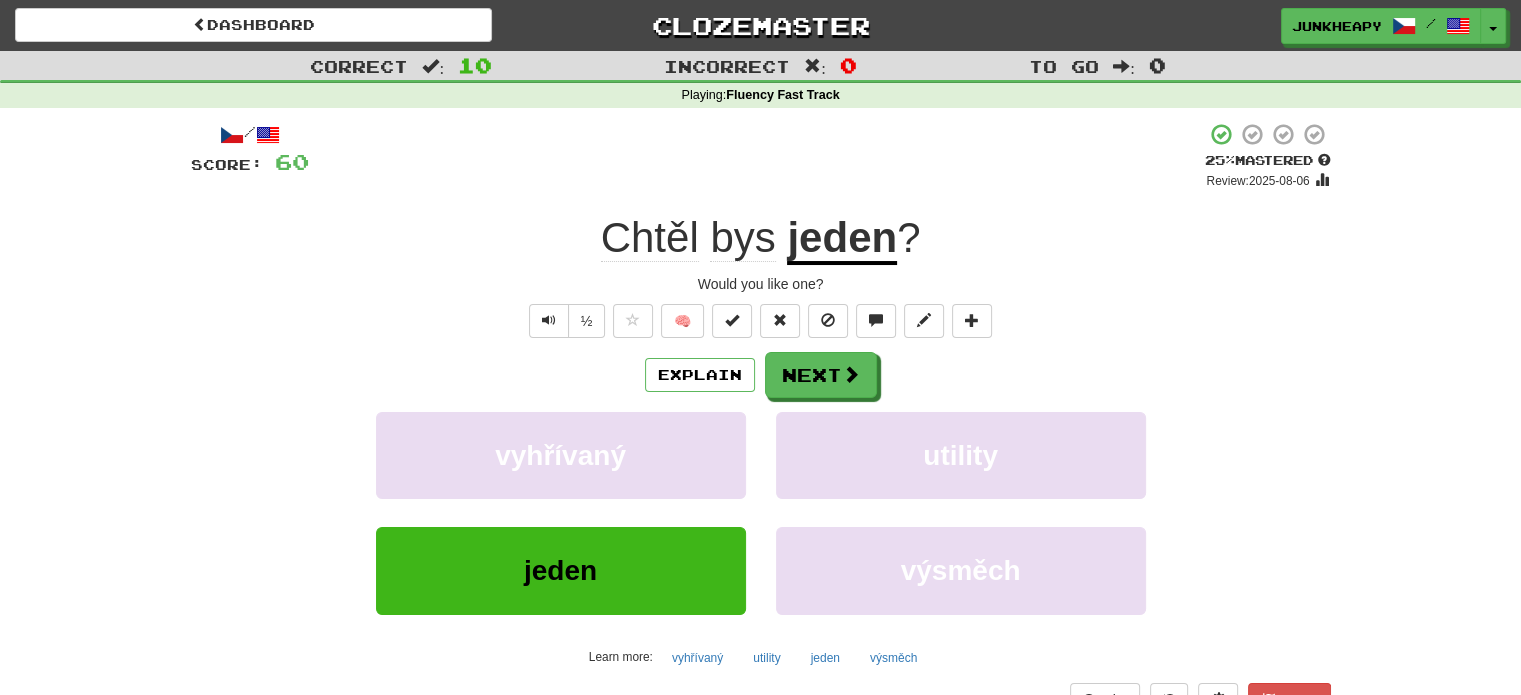 click on "bys" 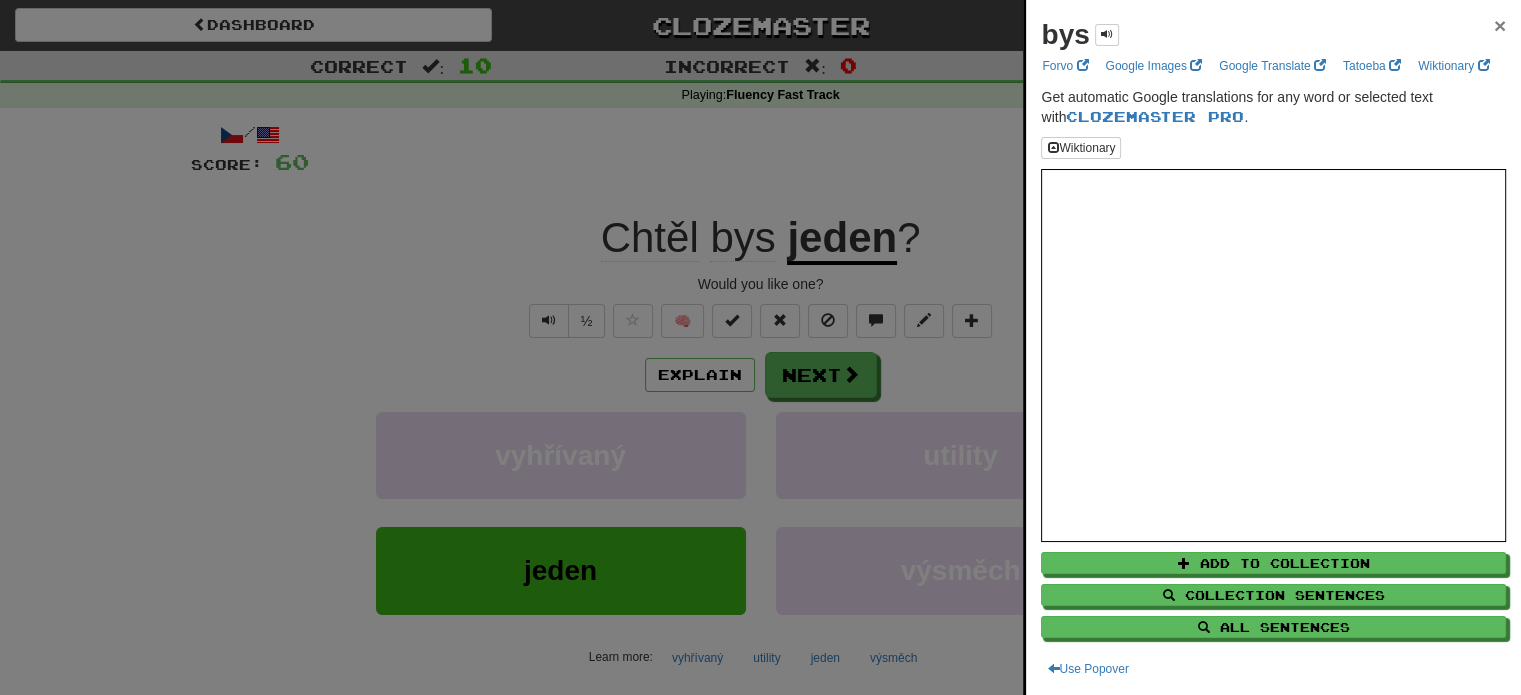 click on "×" at bounding box center (1500, 25) 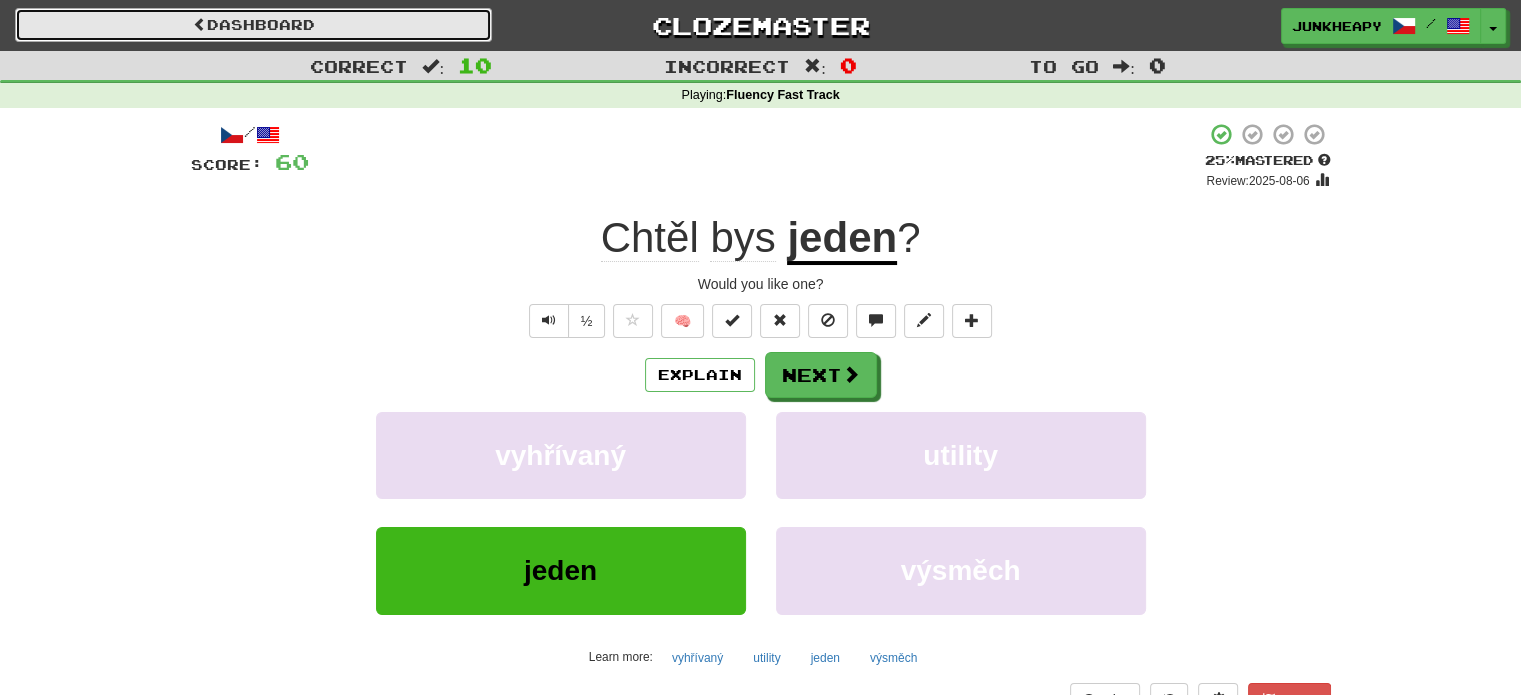 click on "Dashboard" at bounding box center [253, 25] 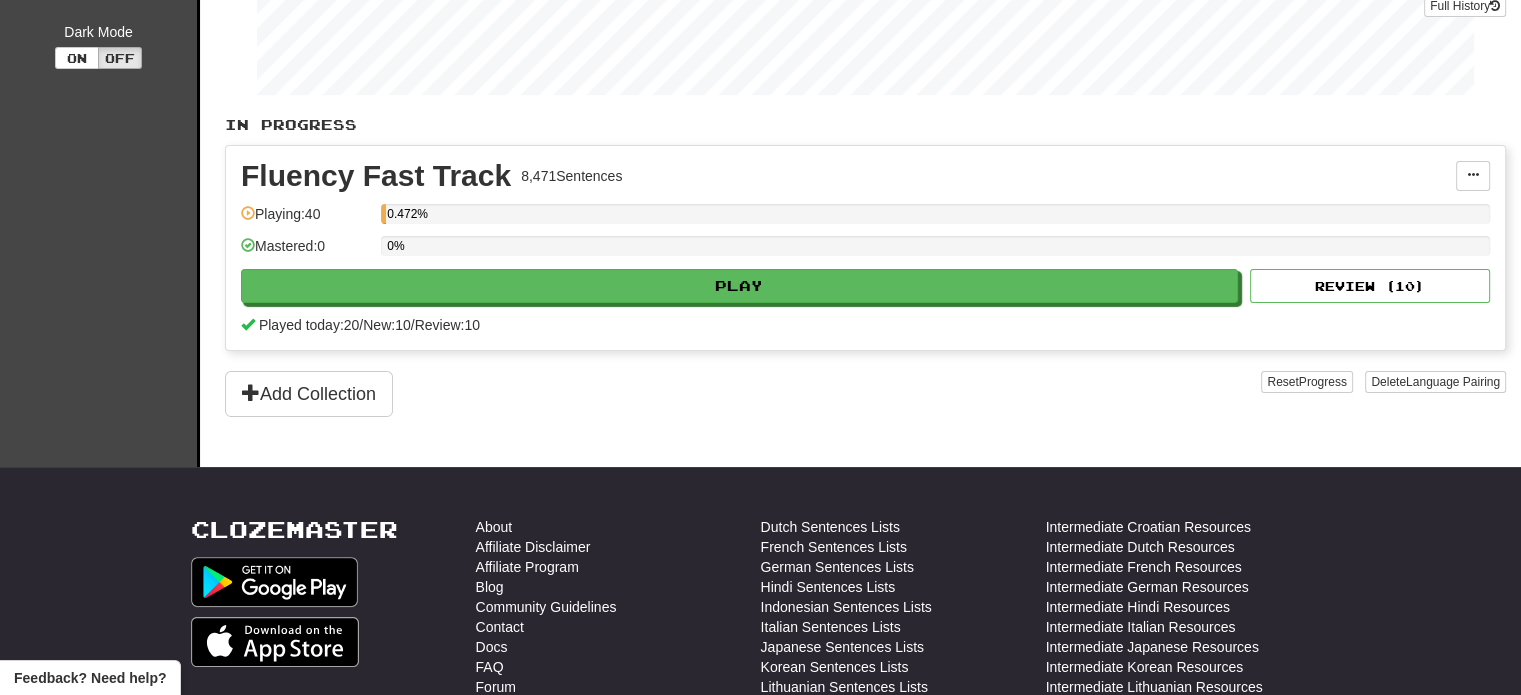 scroll, scrollTop: 320, scrollLeft: 0, axis: vertical 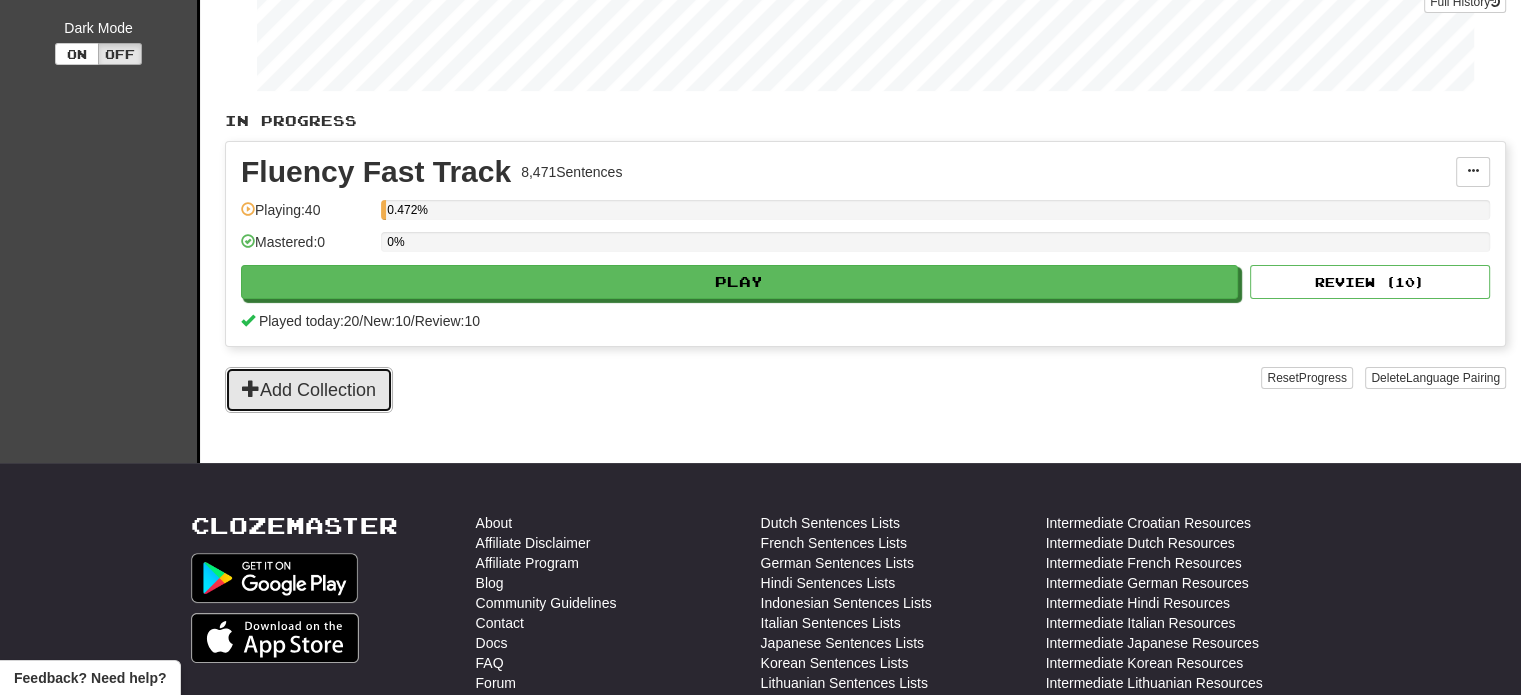 click on "Add Collection" at bounding box center (309, 390) 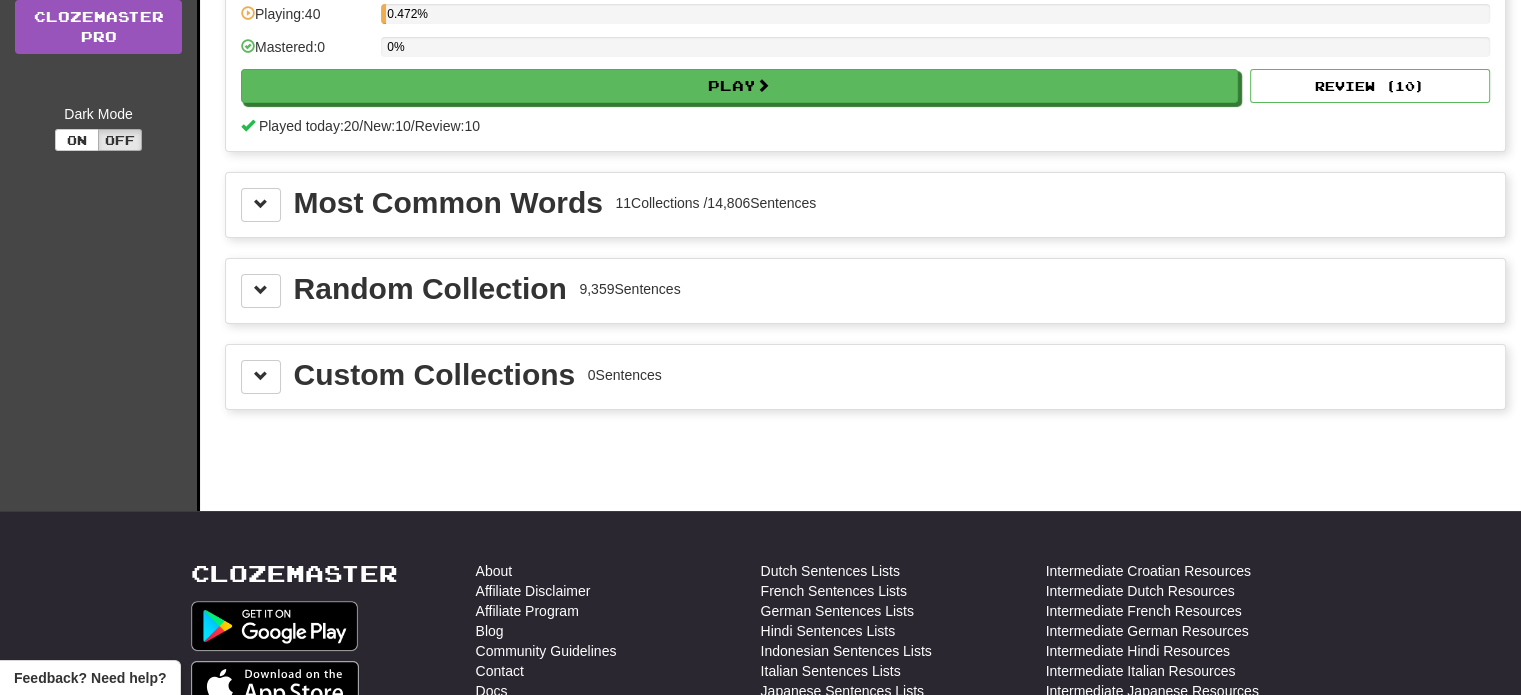 scroll, scrollTop: 253, scrollLeft: 0, axis: vertical 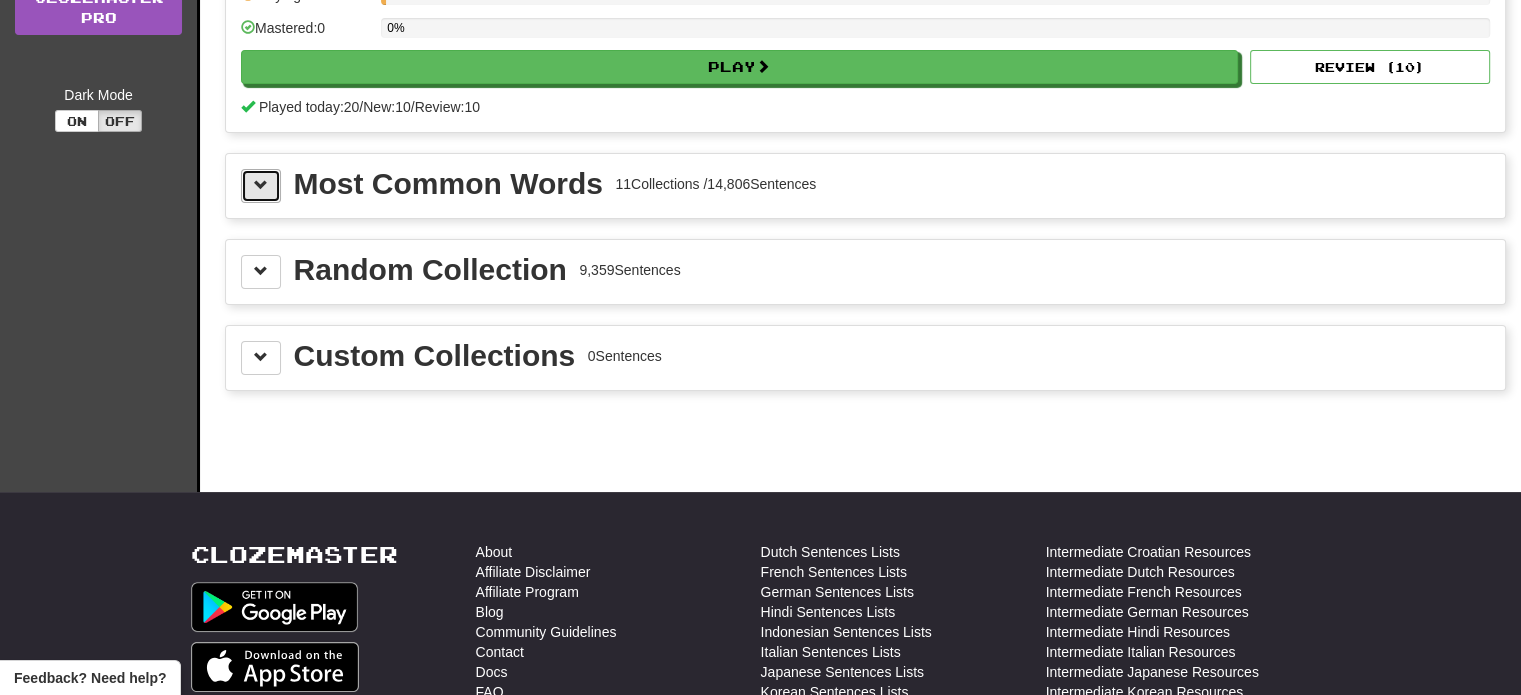 click at bounding box center (261, 185) 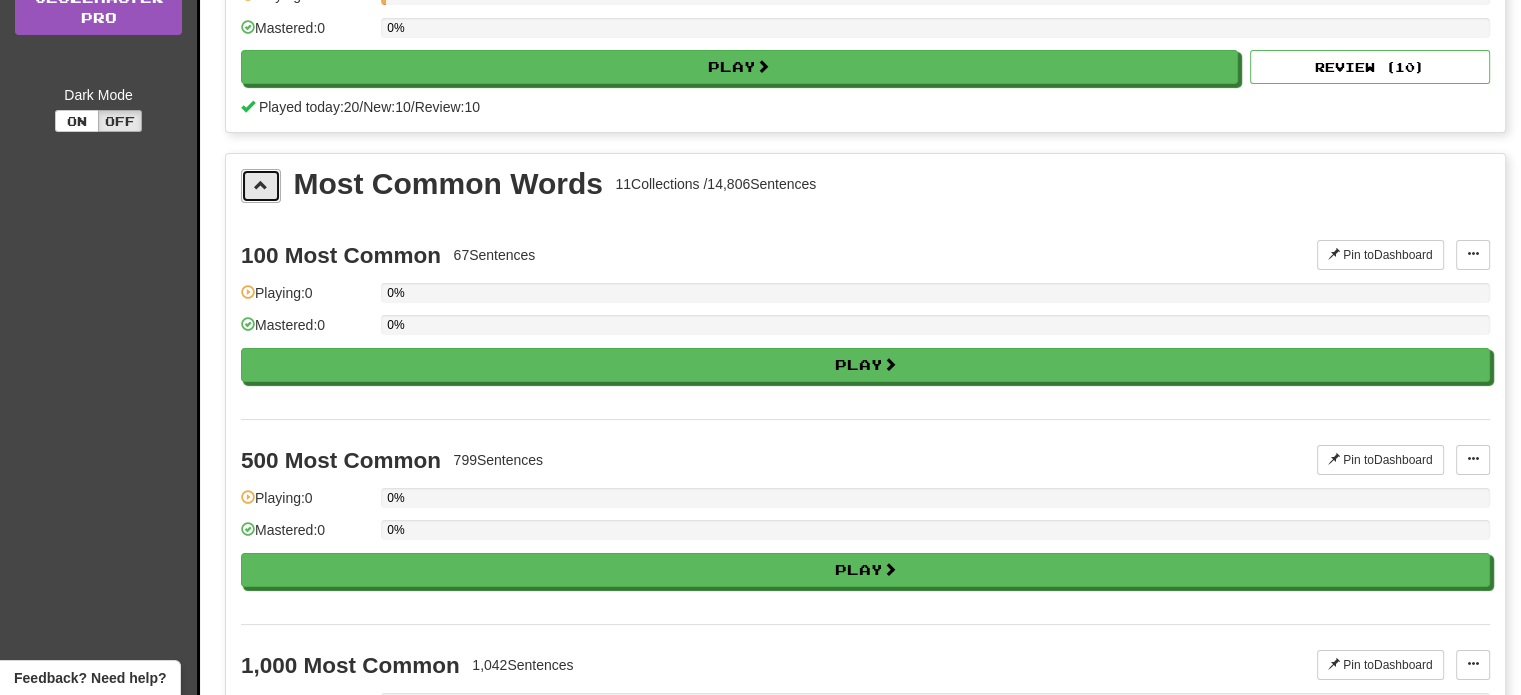click at bounding box center (261, 185) 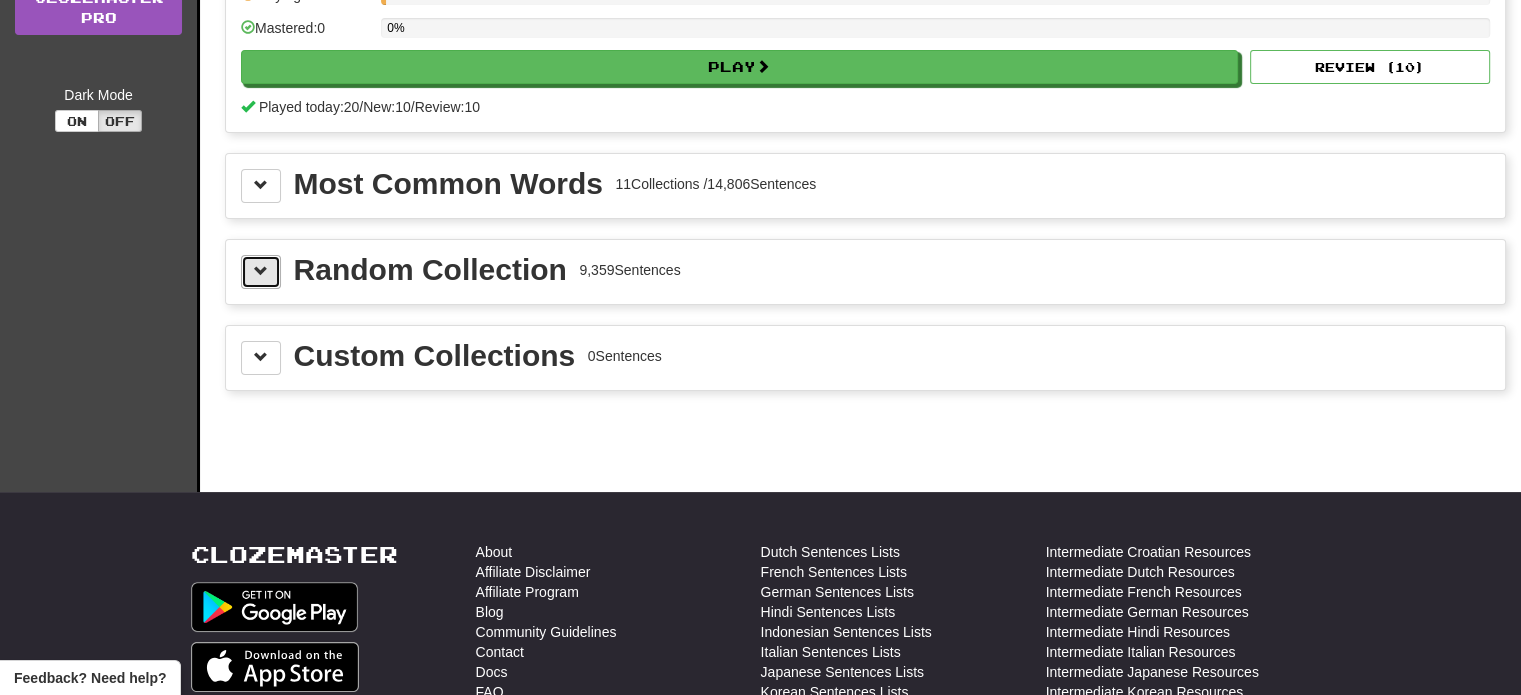 click at bounding box center (261, 271) 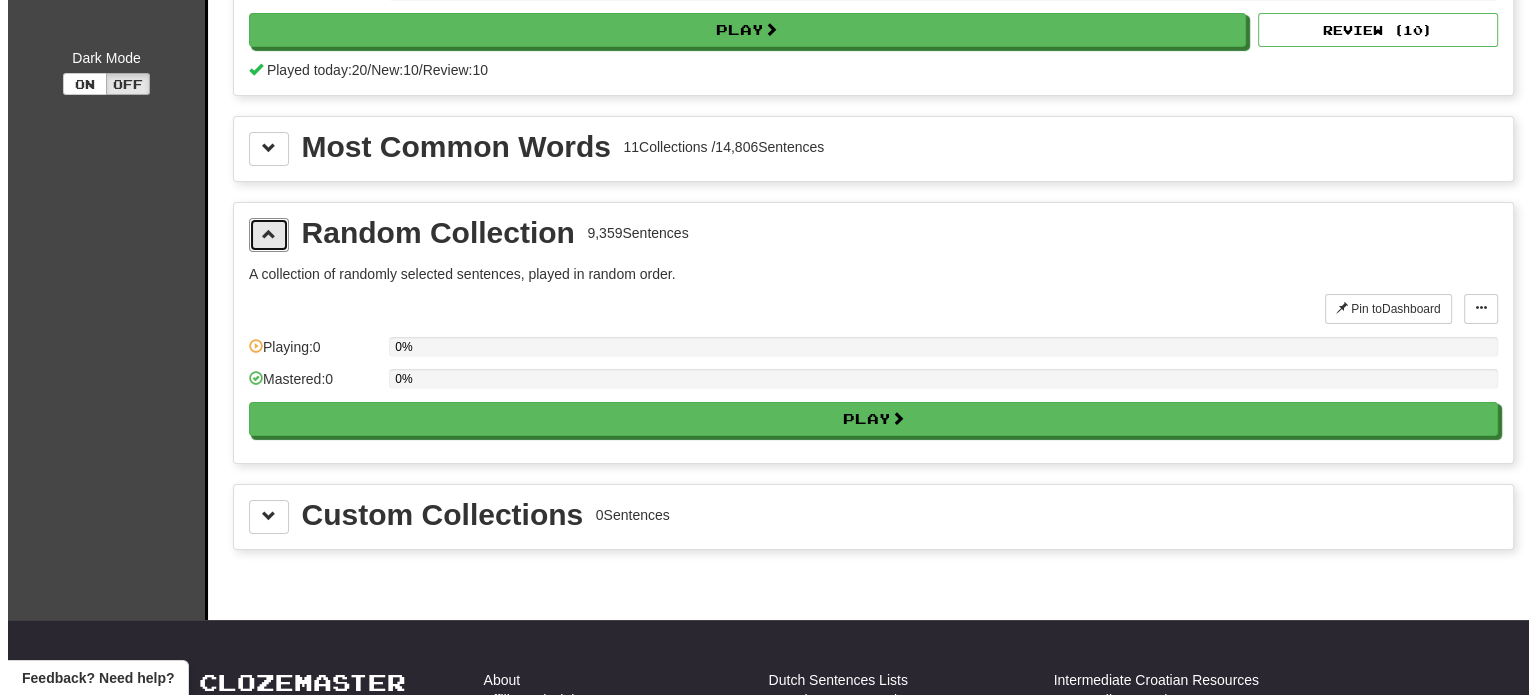 scroll, scrollTop: 300, scrollLeft: 0, axis: vertical 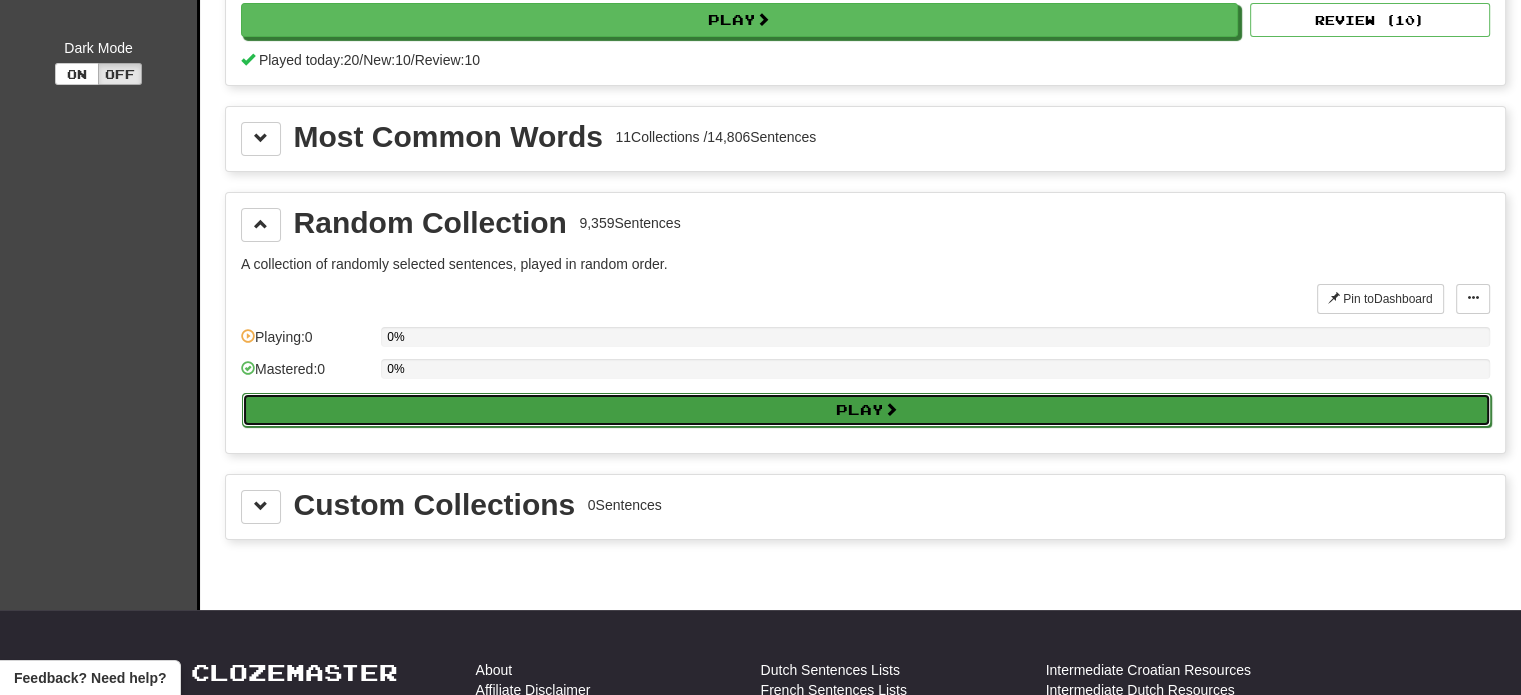 click on "Play" at bounding box center [866, 410] 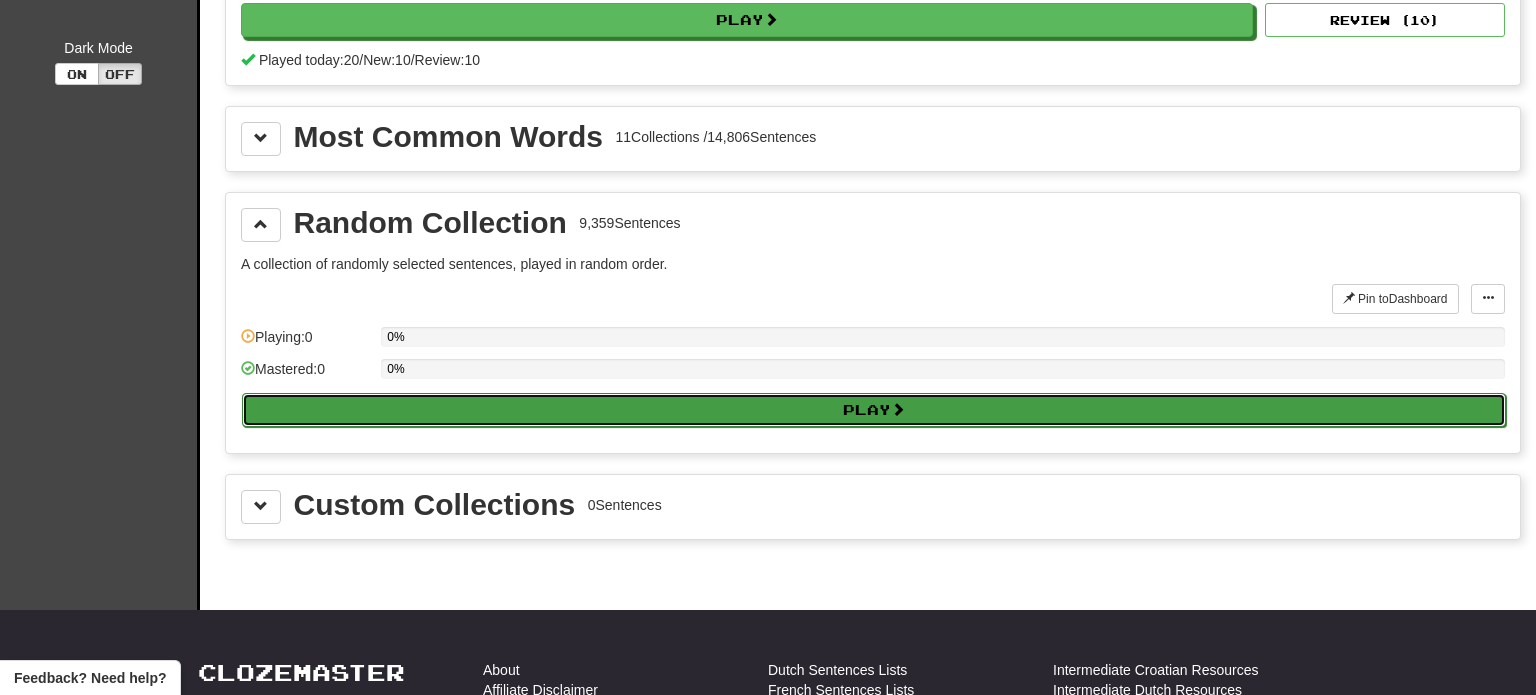 select on "**" 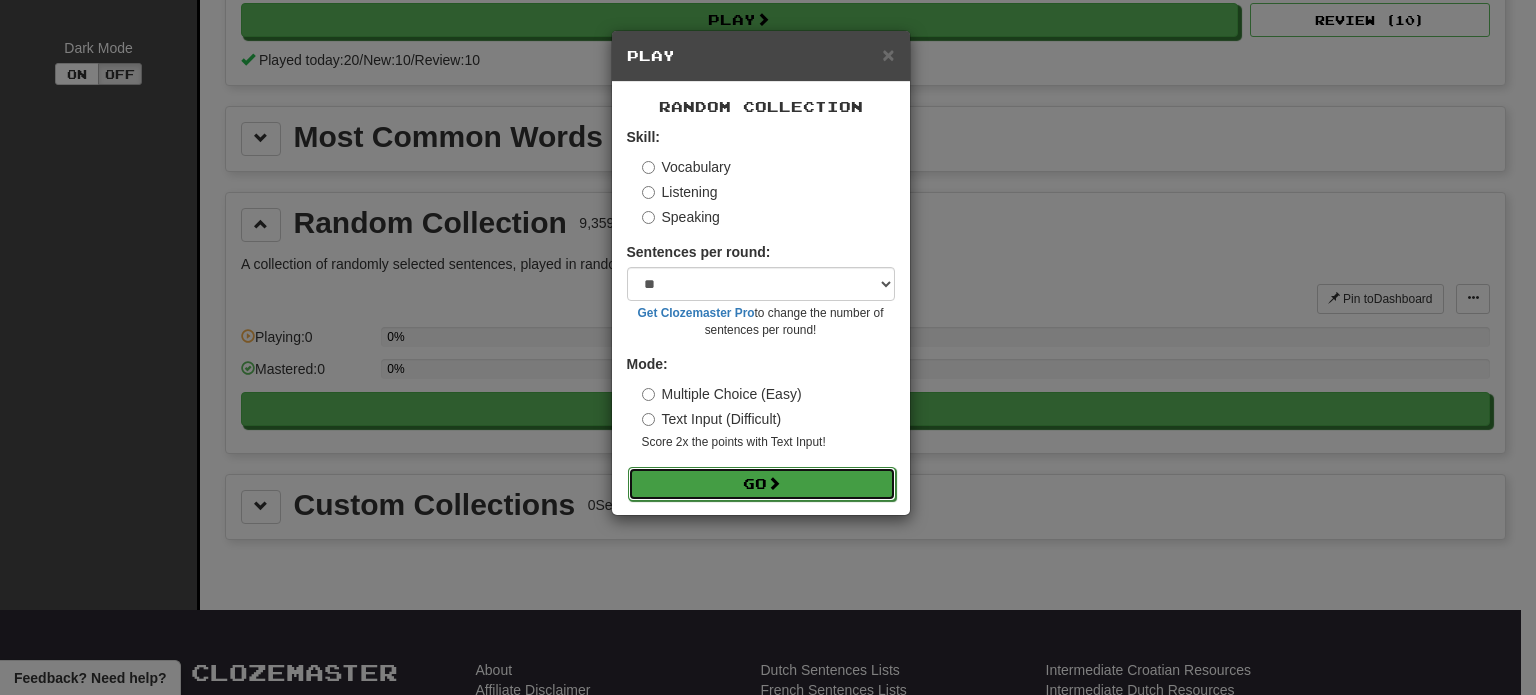 click on "Go" at bounding box center [762, 484] 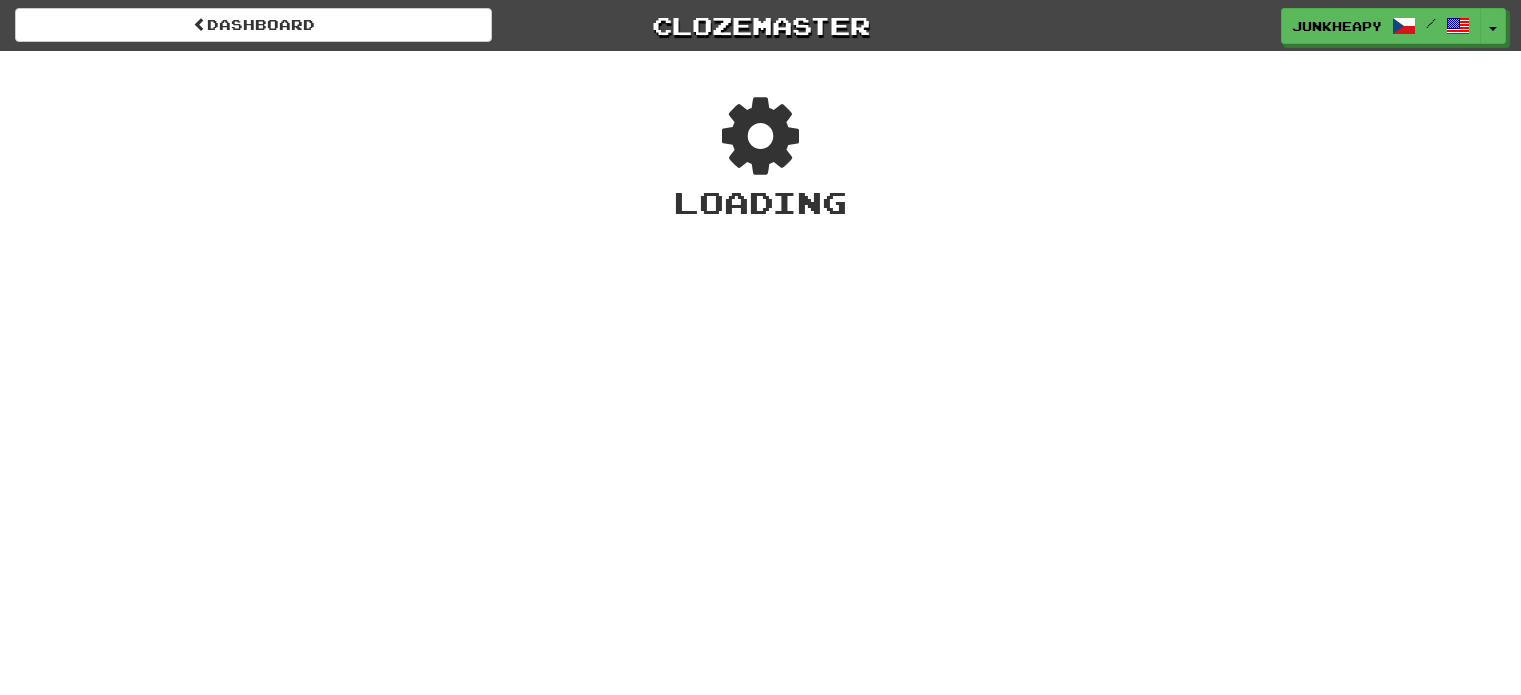 scroll, scrollTop: 0, scrollLeft: 0, axis: both 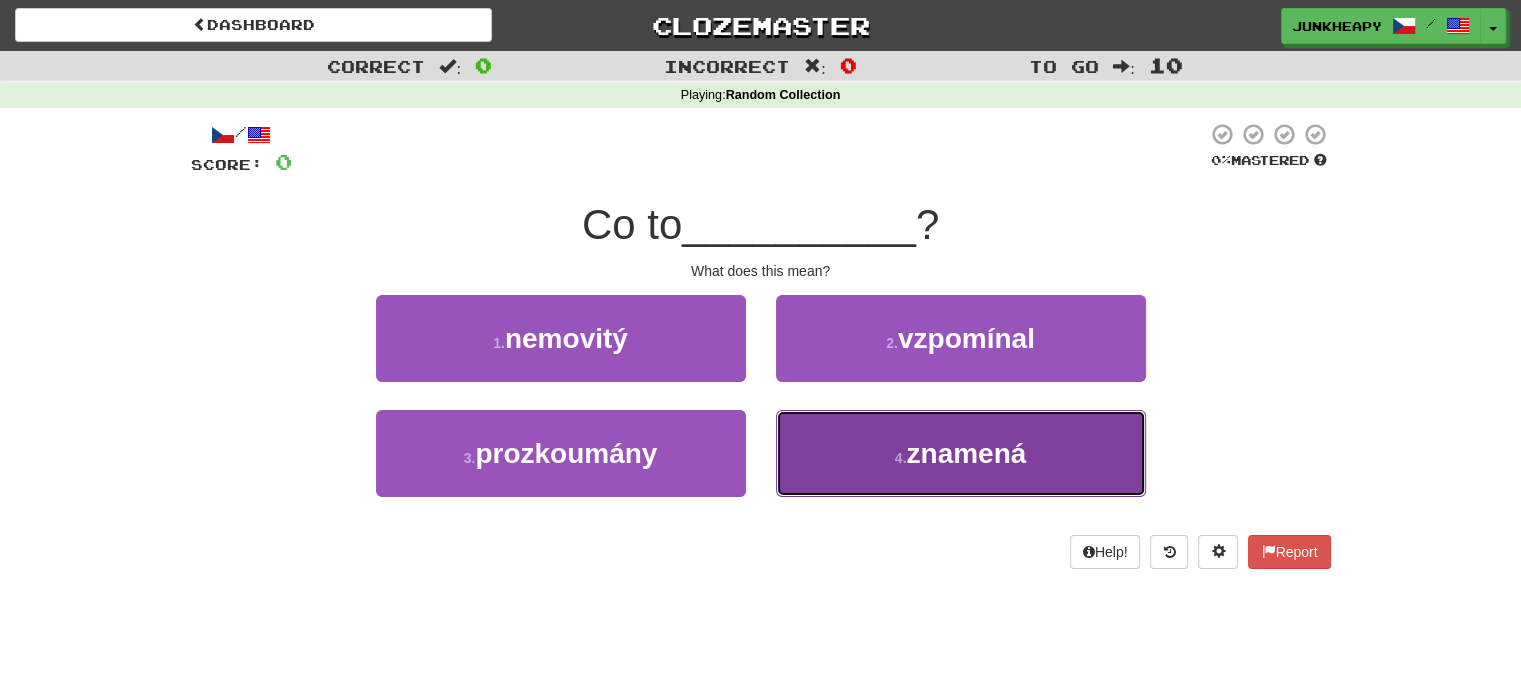 click on "4 ." at bounding box center (901, 458) 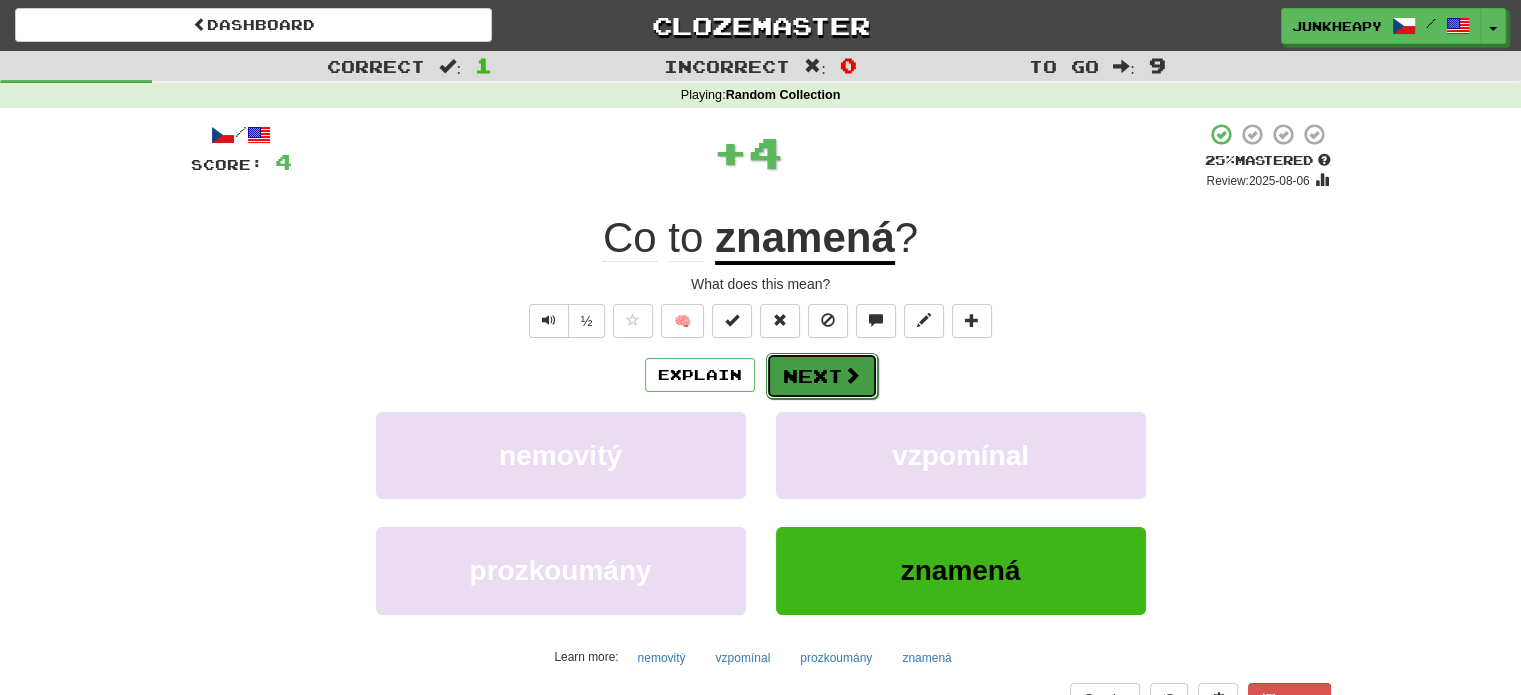 click on "Next" at bounding box center [822, 376] 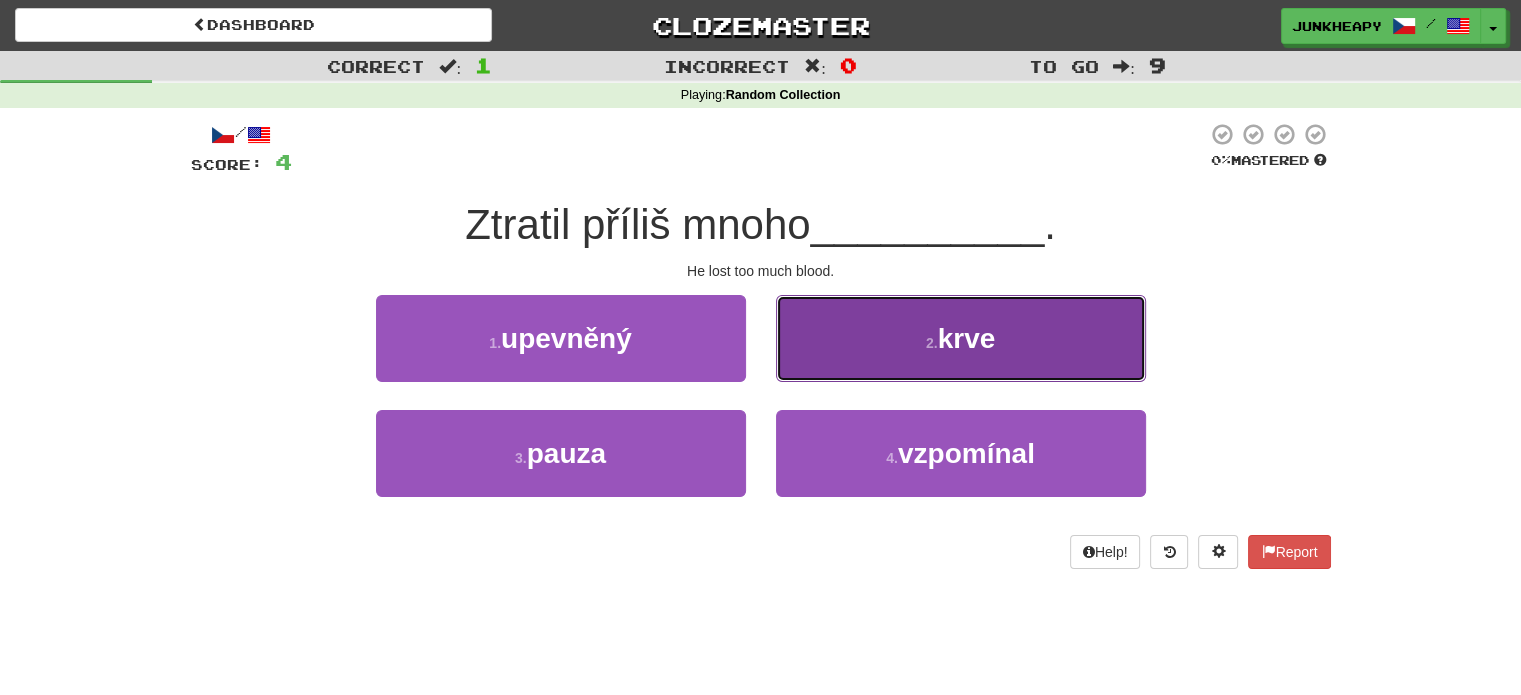 click on "2 .  krve" at bounding box center (961, 338) 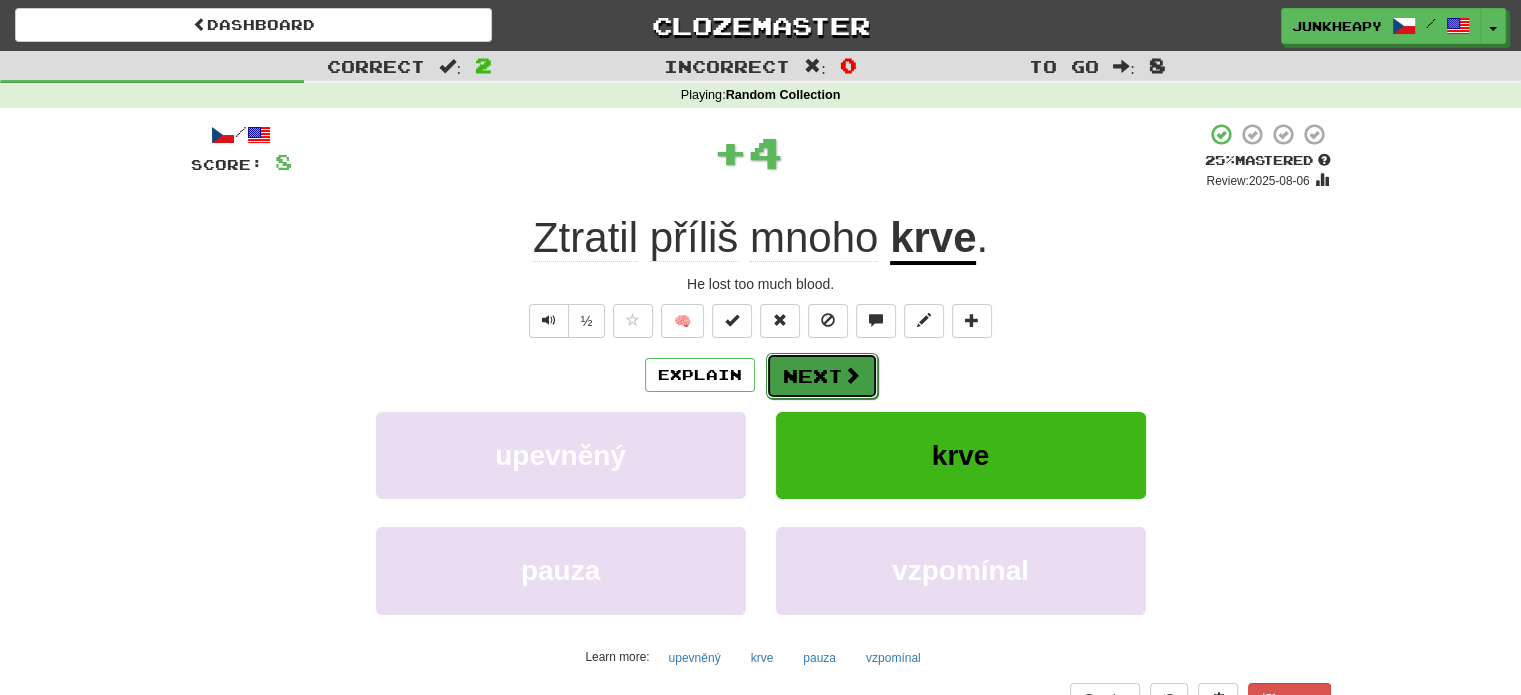 click on "Next" at bounding box center [822, 376] 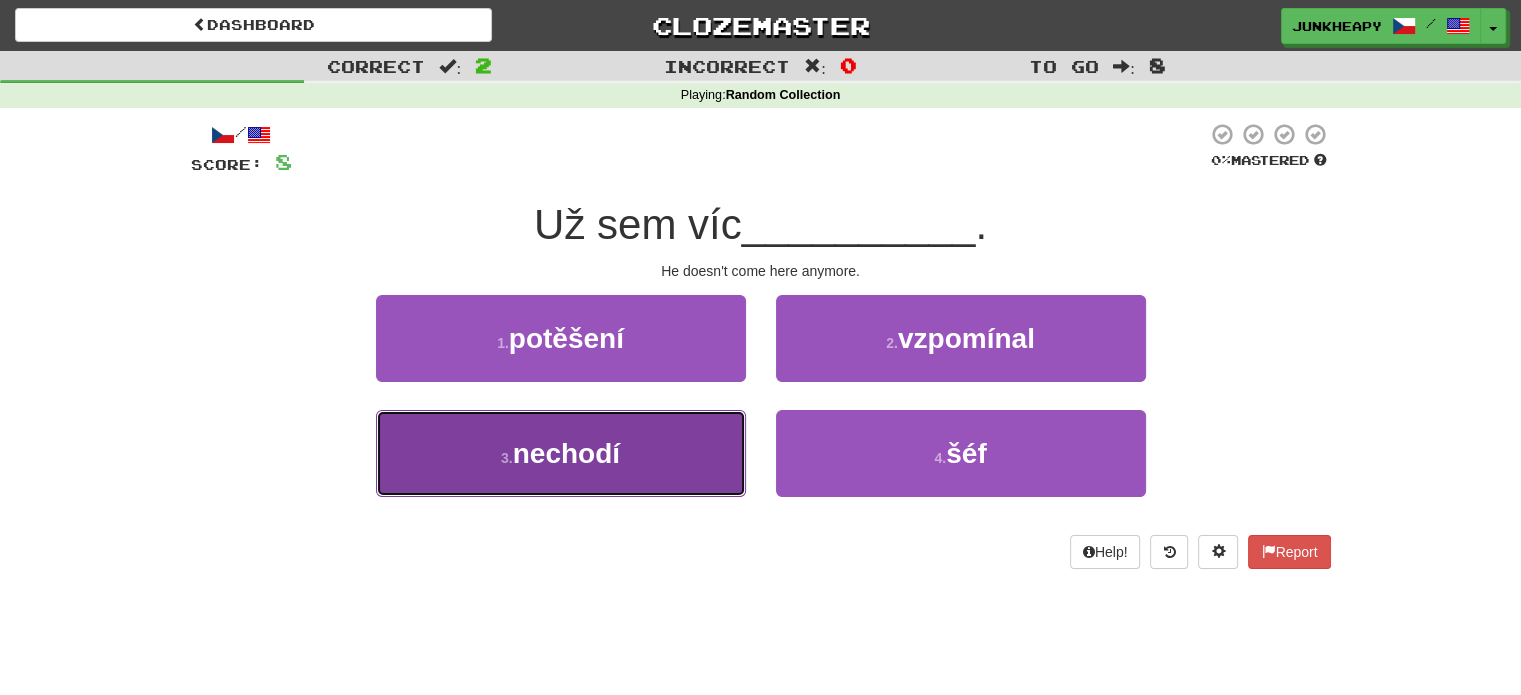 click on "3 .  nechodí" at bounding box center (561, 453) 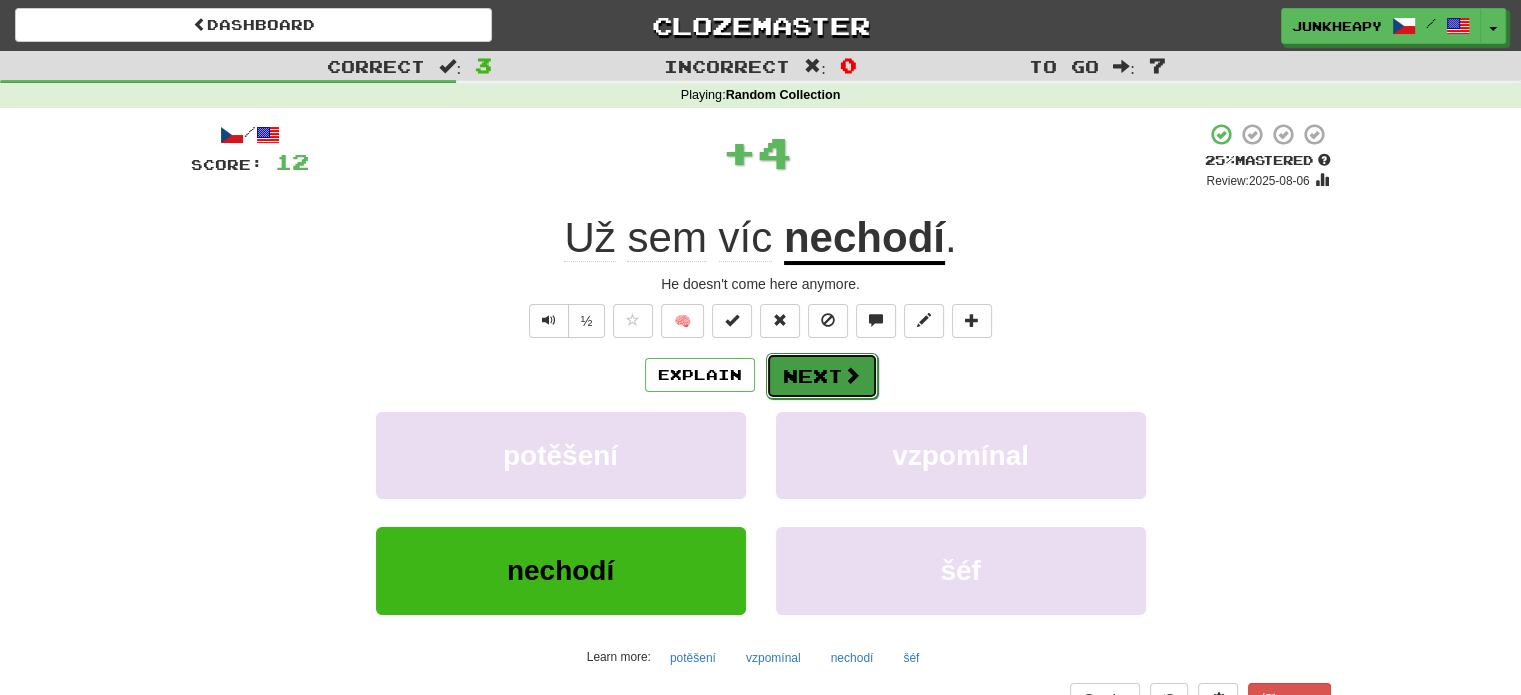 click on "Next" at bounding box center (822, 376) 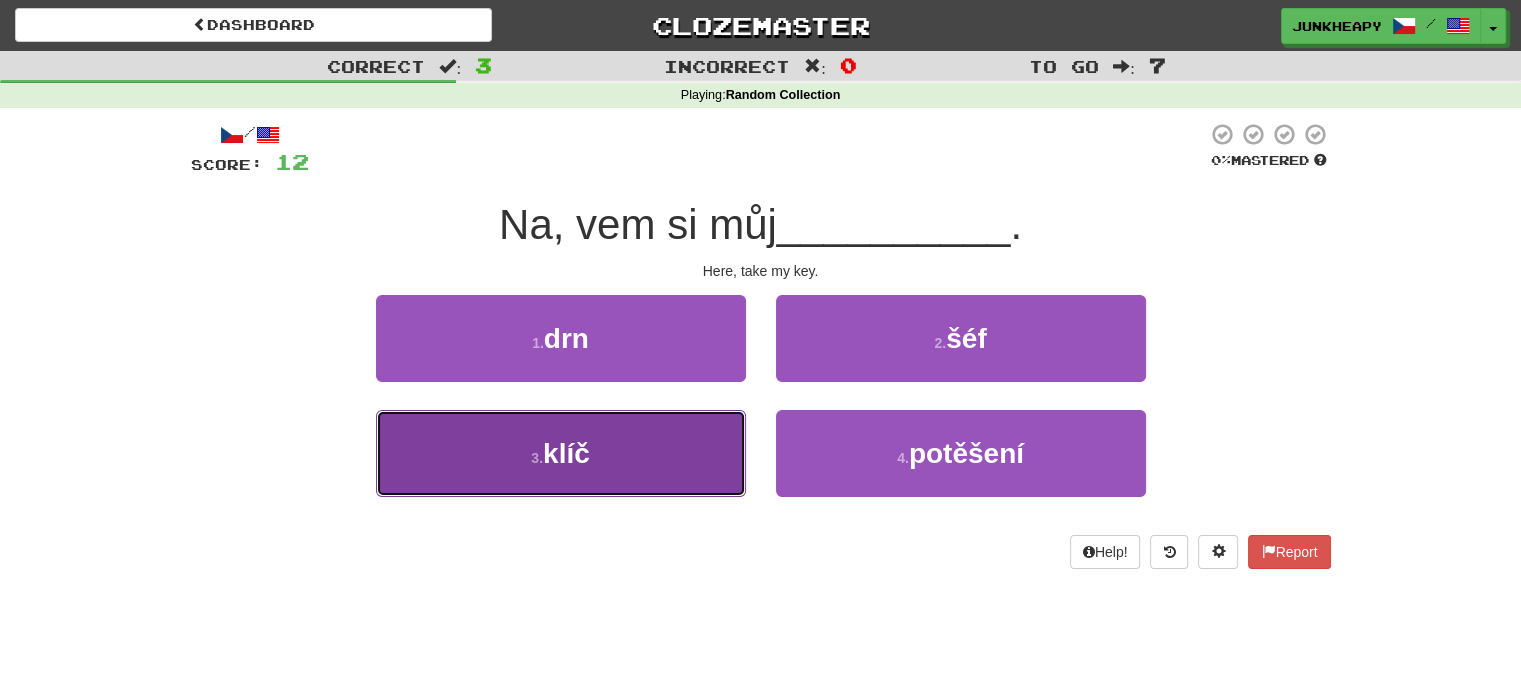click on "3 .  klíč" at bounding box center [561, 453] 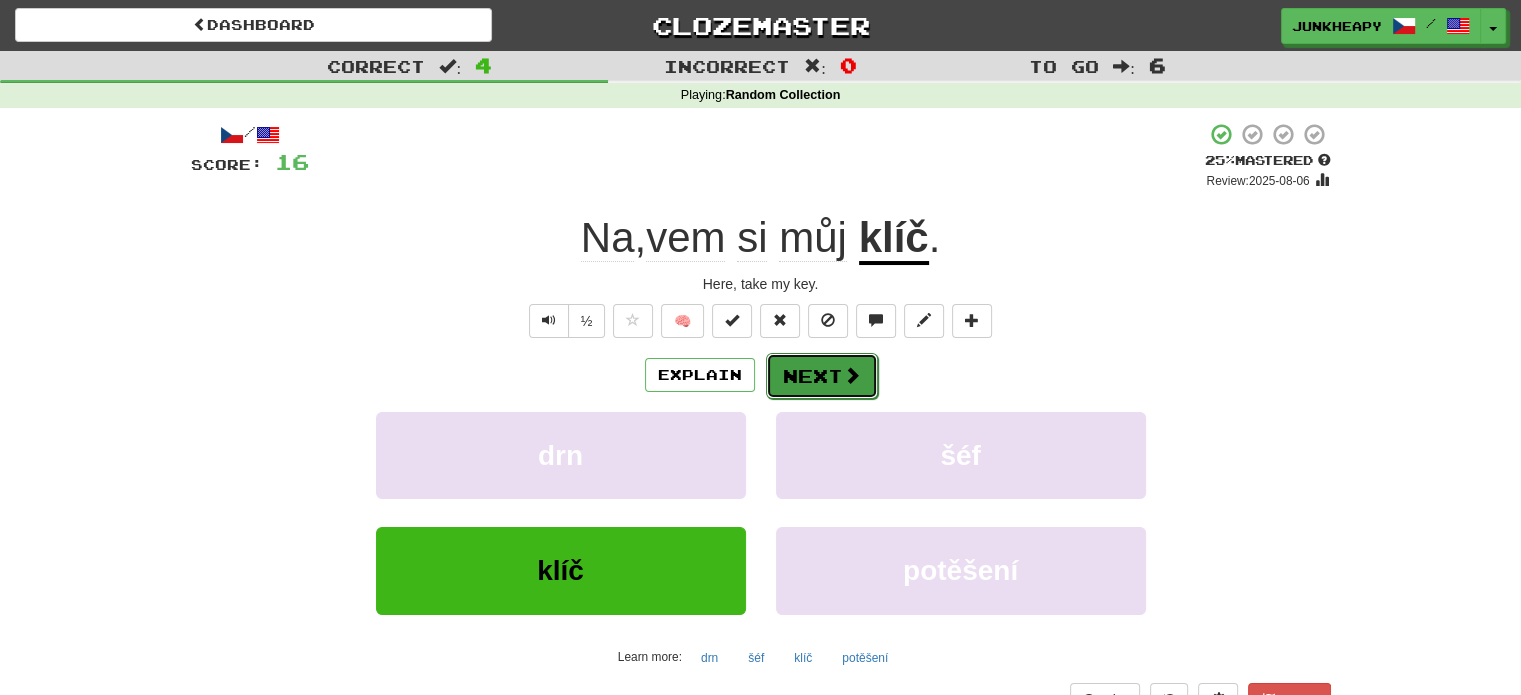 click on "Next" at bounding box center (822, 376) 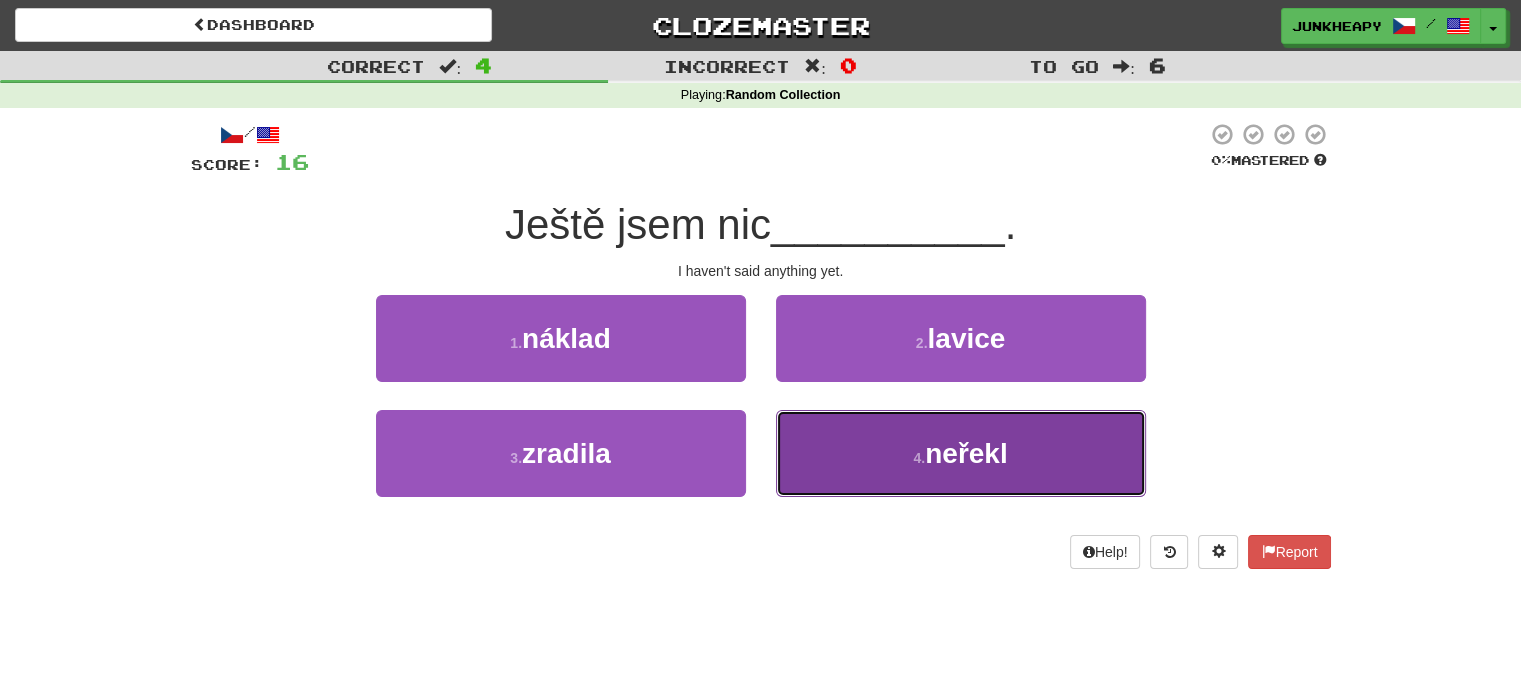 click on "neřekl" at bounding box center (966, 453) 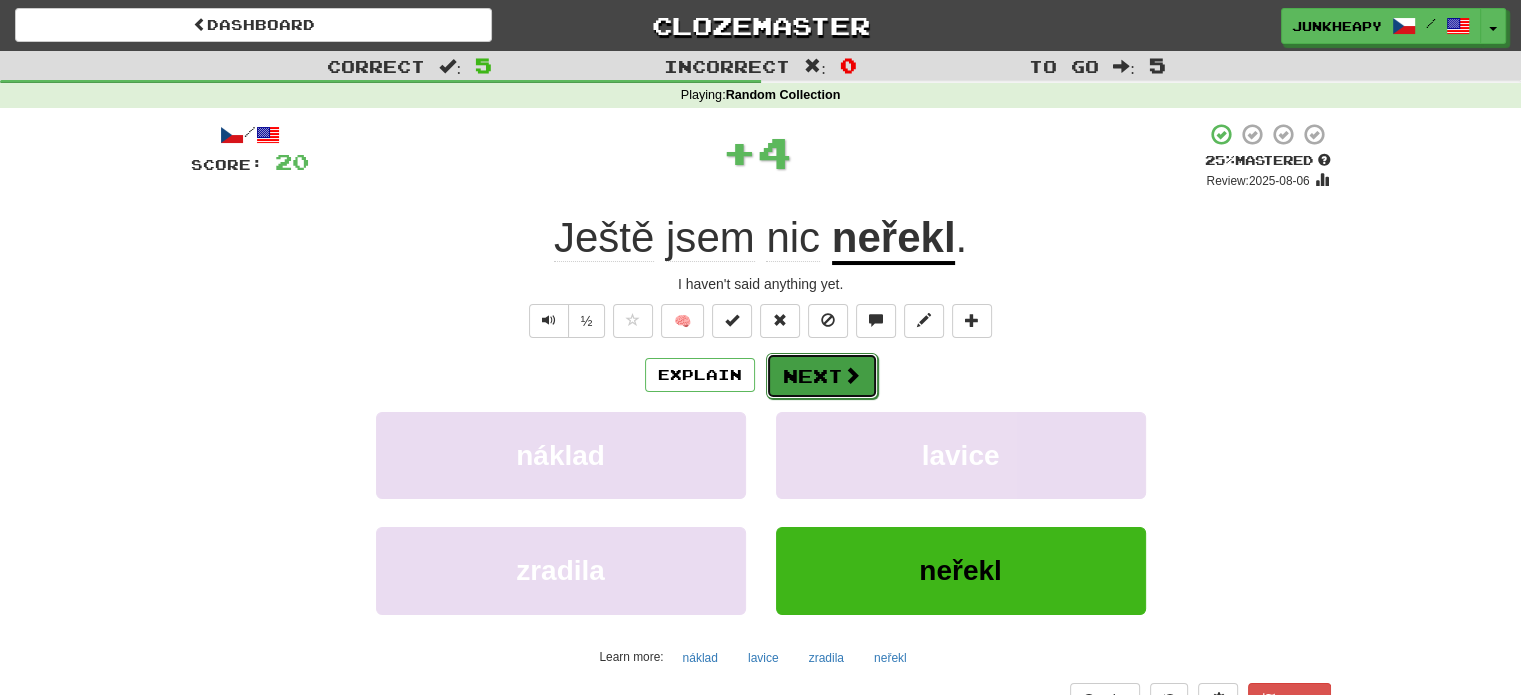 click on "Next" at bounding box center [822, 376] 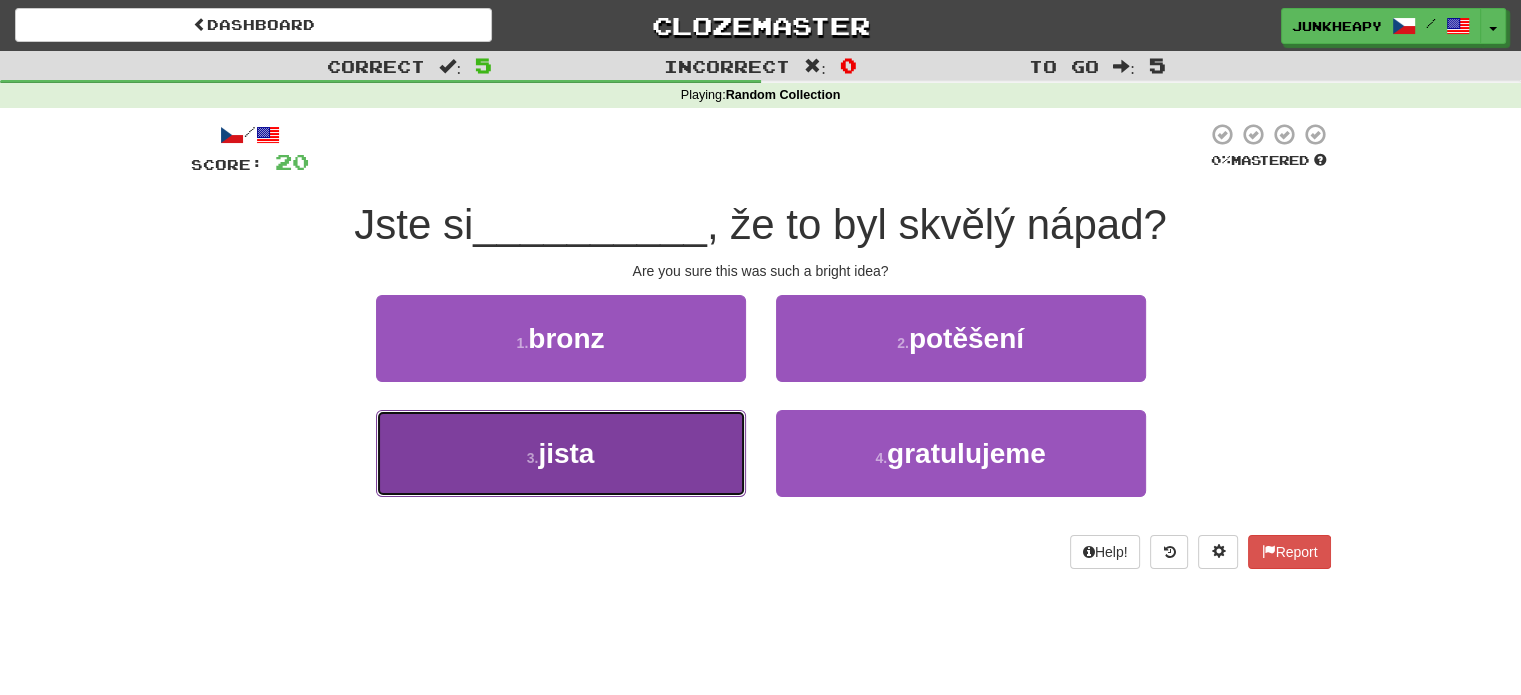 click on "3 .  jista" at bounding box center [561, 453] 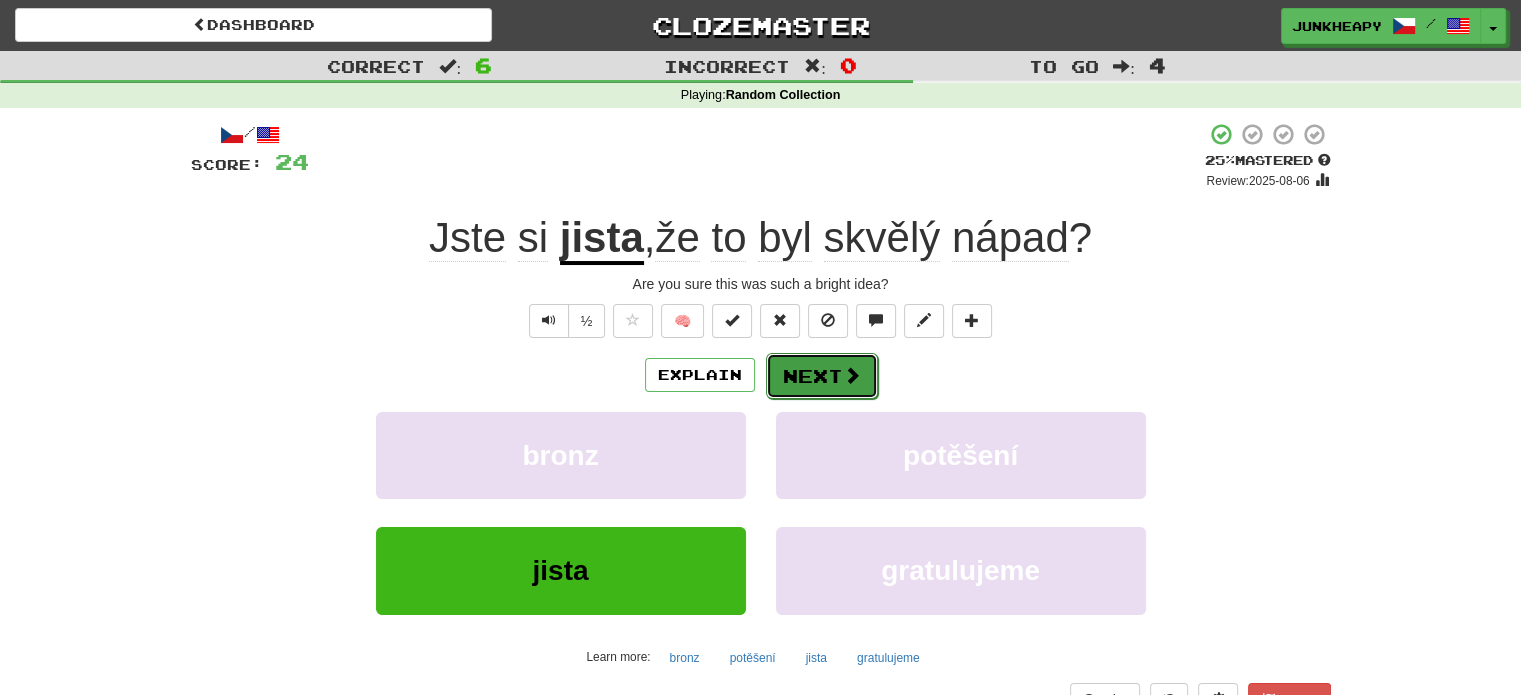 click at bounding box center (852, 375) 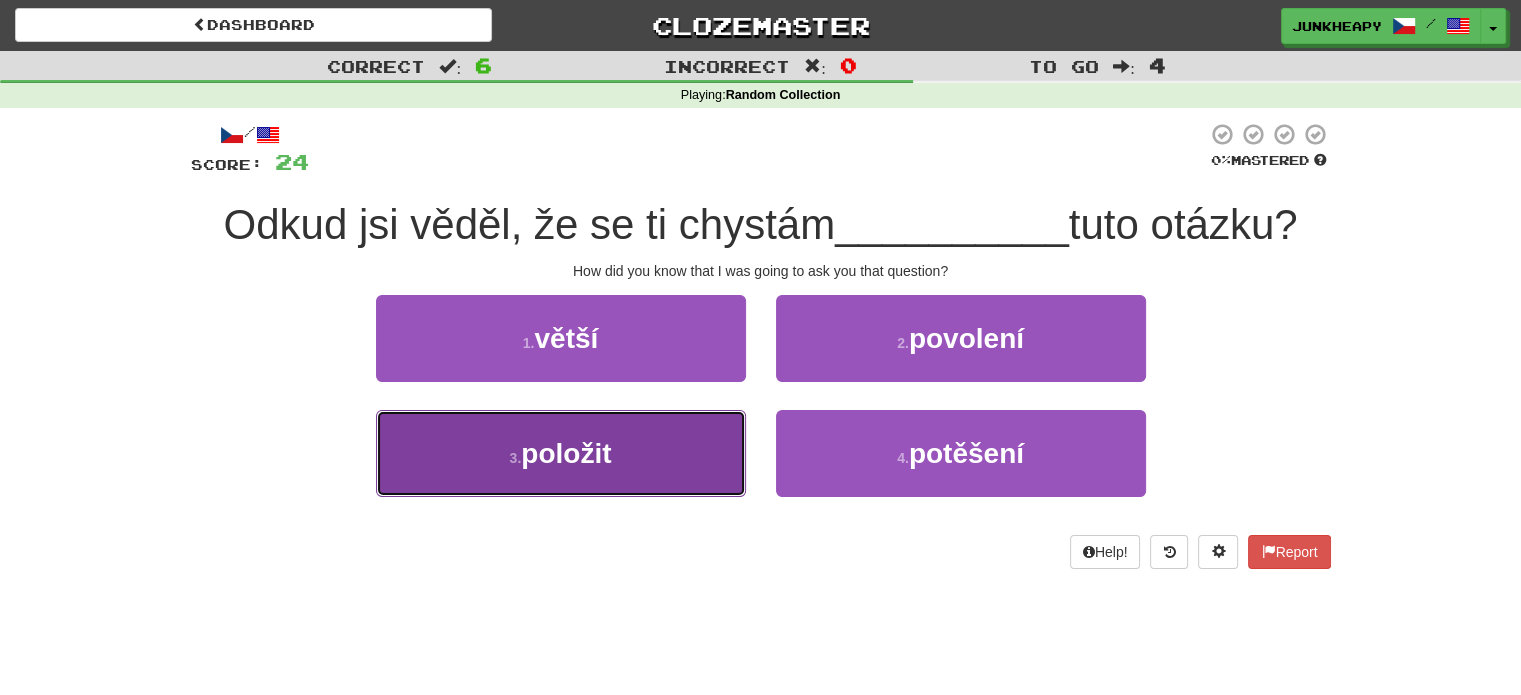 click on "3 .  položit" at bounding box center [561, 453] 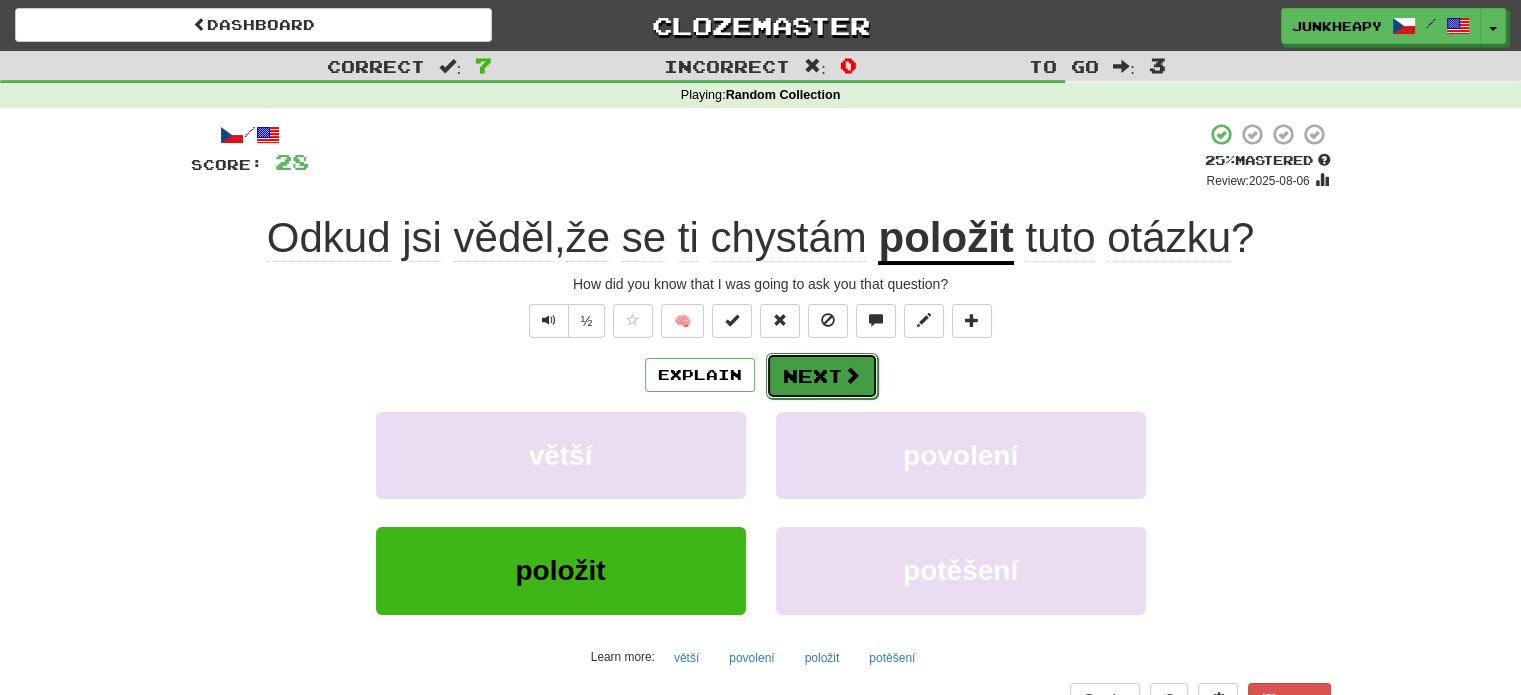 click at bounding box center (852, 375) 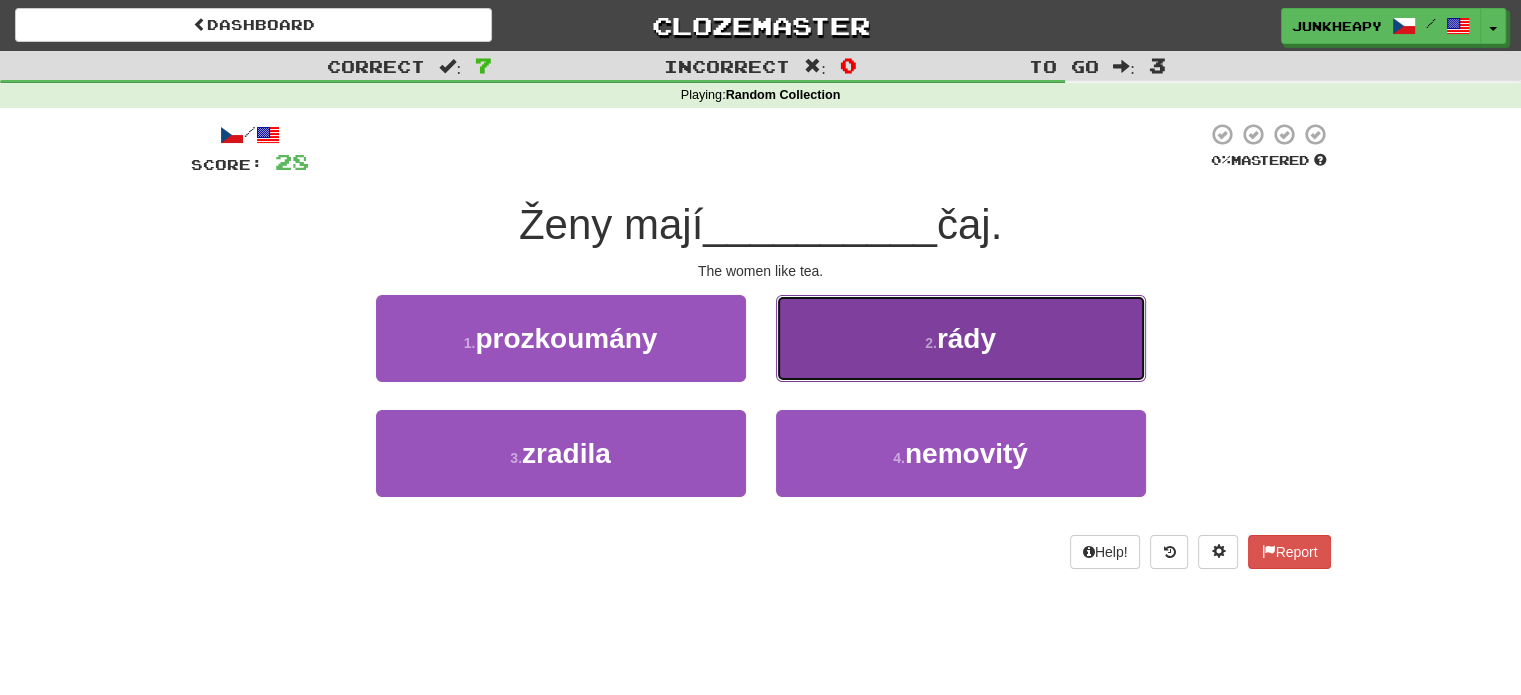 click on "2 .  rády" at bounding box center [961, 338] 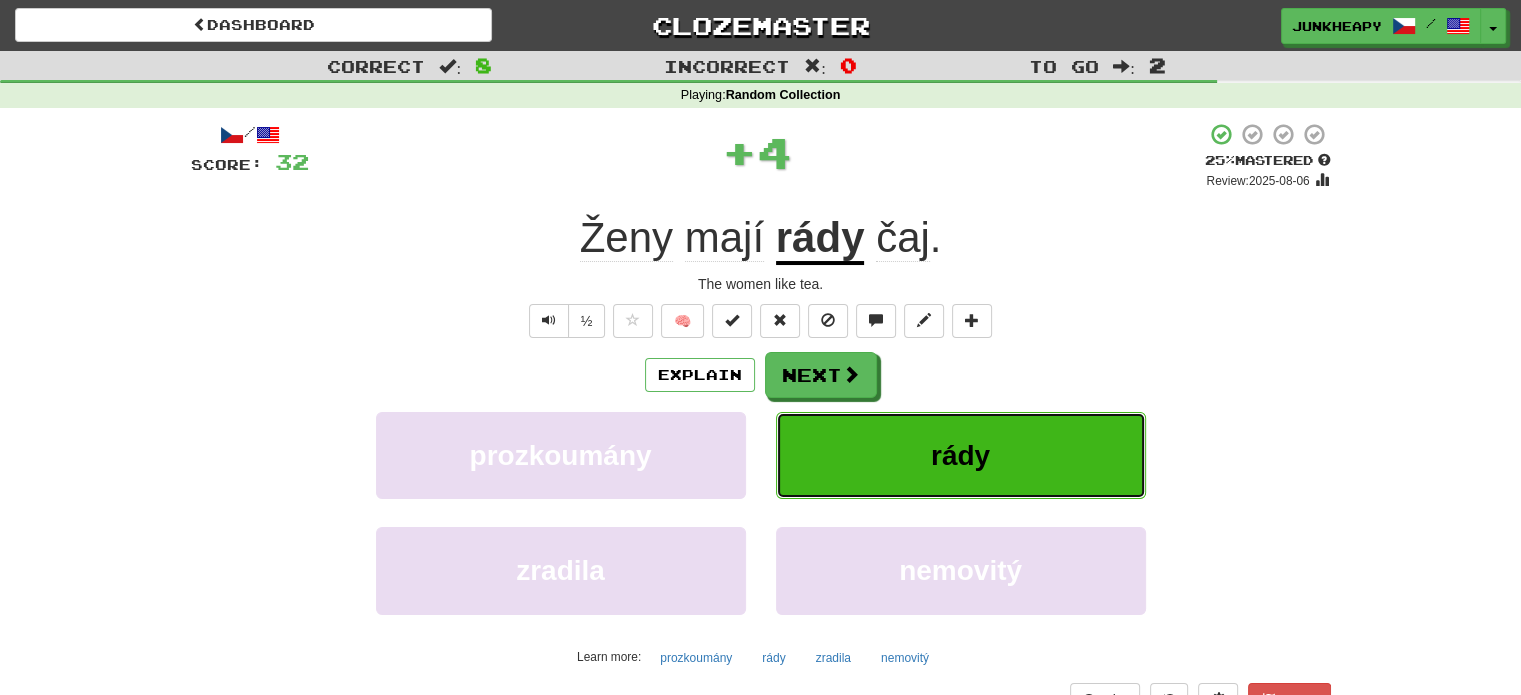 click on "rády" at bounding box center [960, 455] 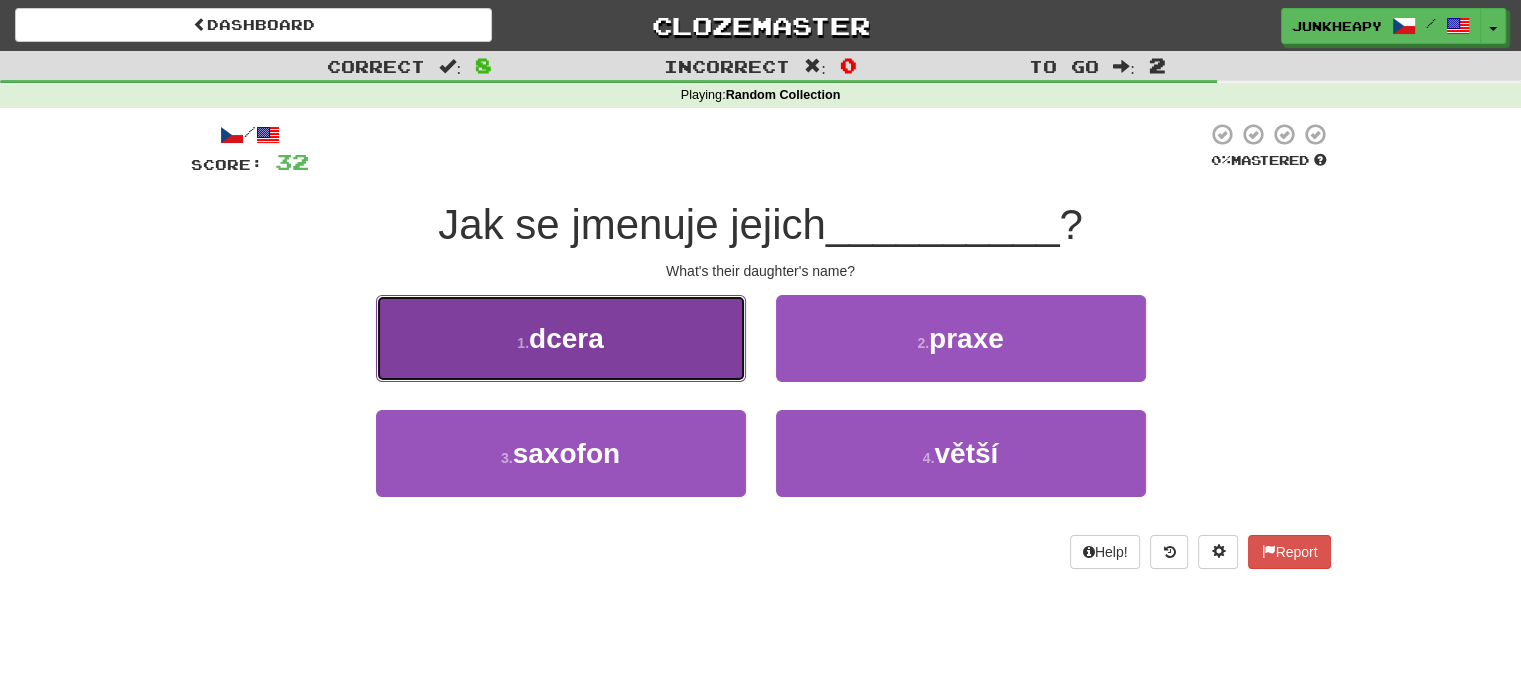 click on "dcera" at bounding box center (566, 338) 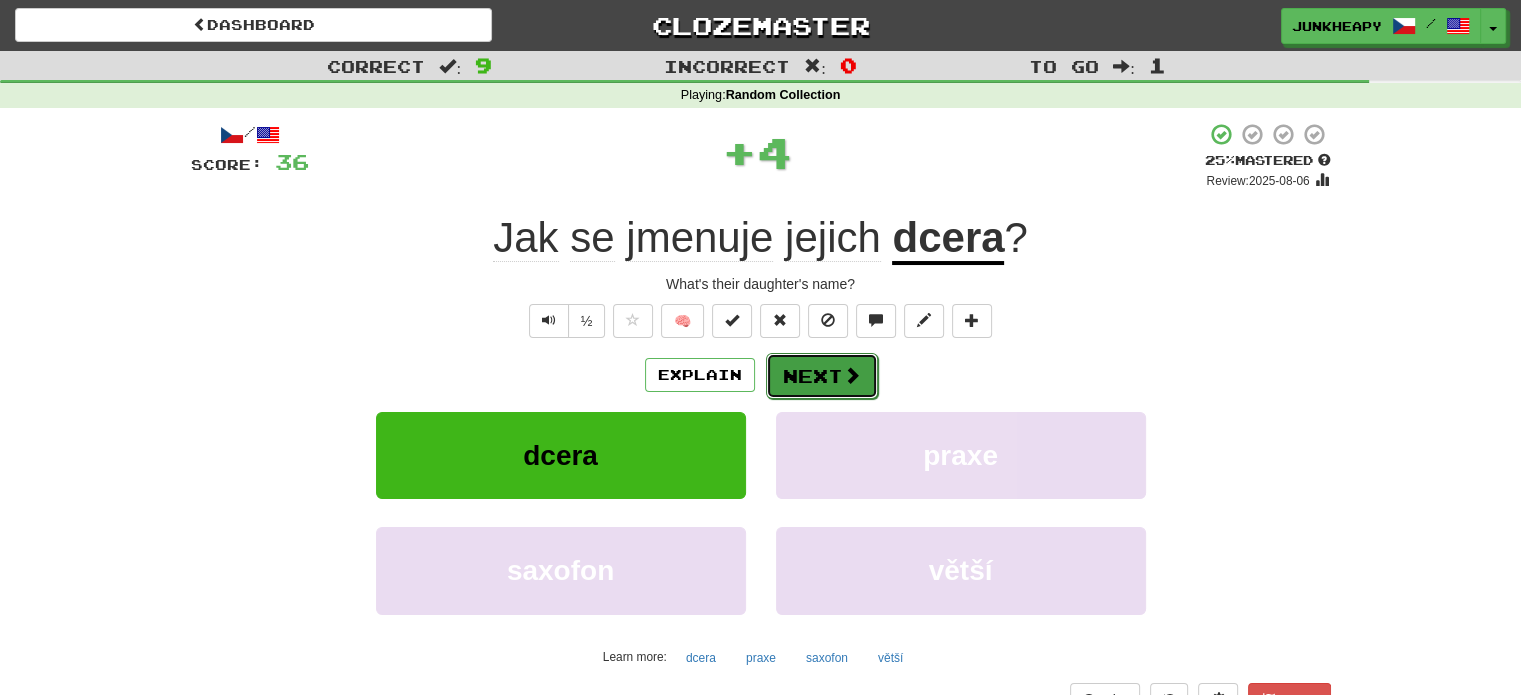 click on "Next" at bounding box center [822, 376] 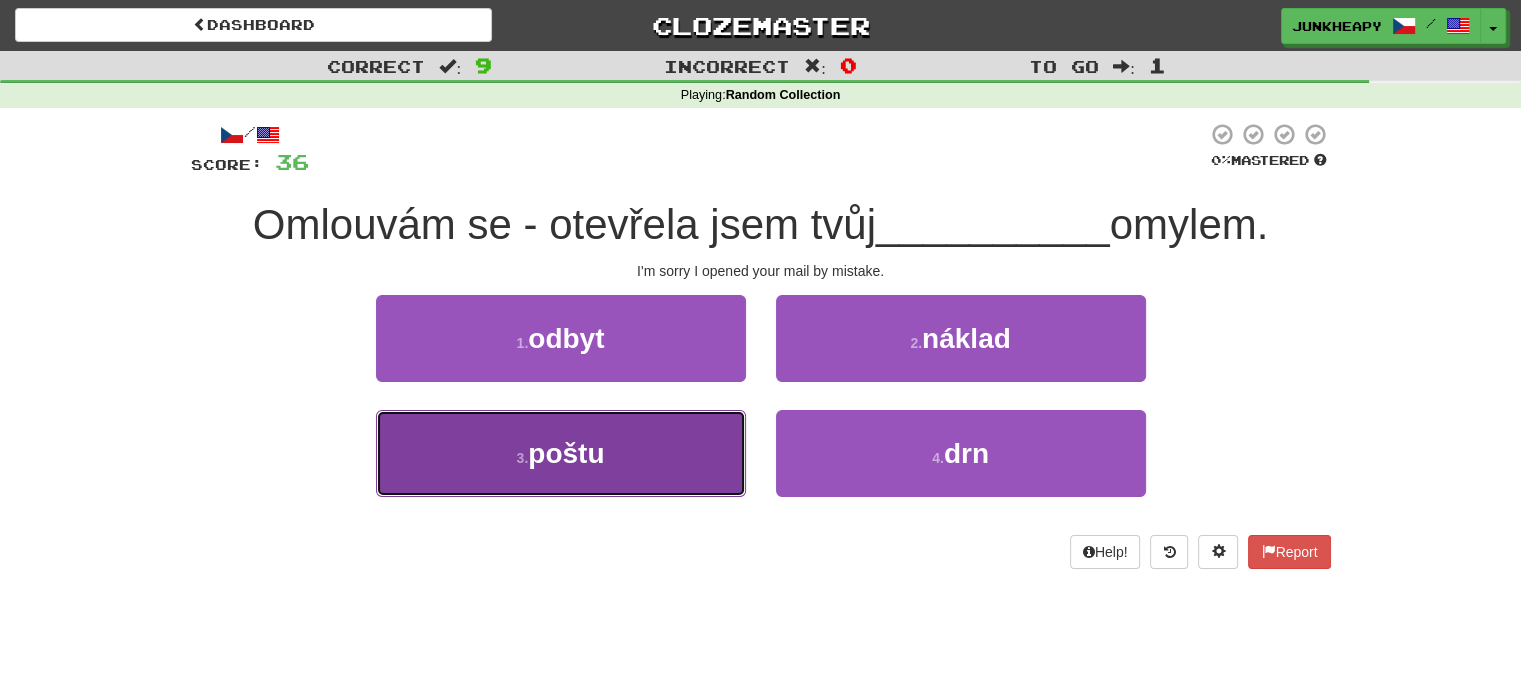 click on "3 .  poštu" at bounding box center [561, 453] 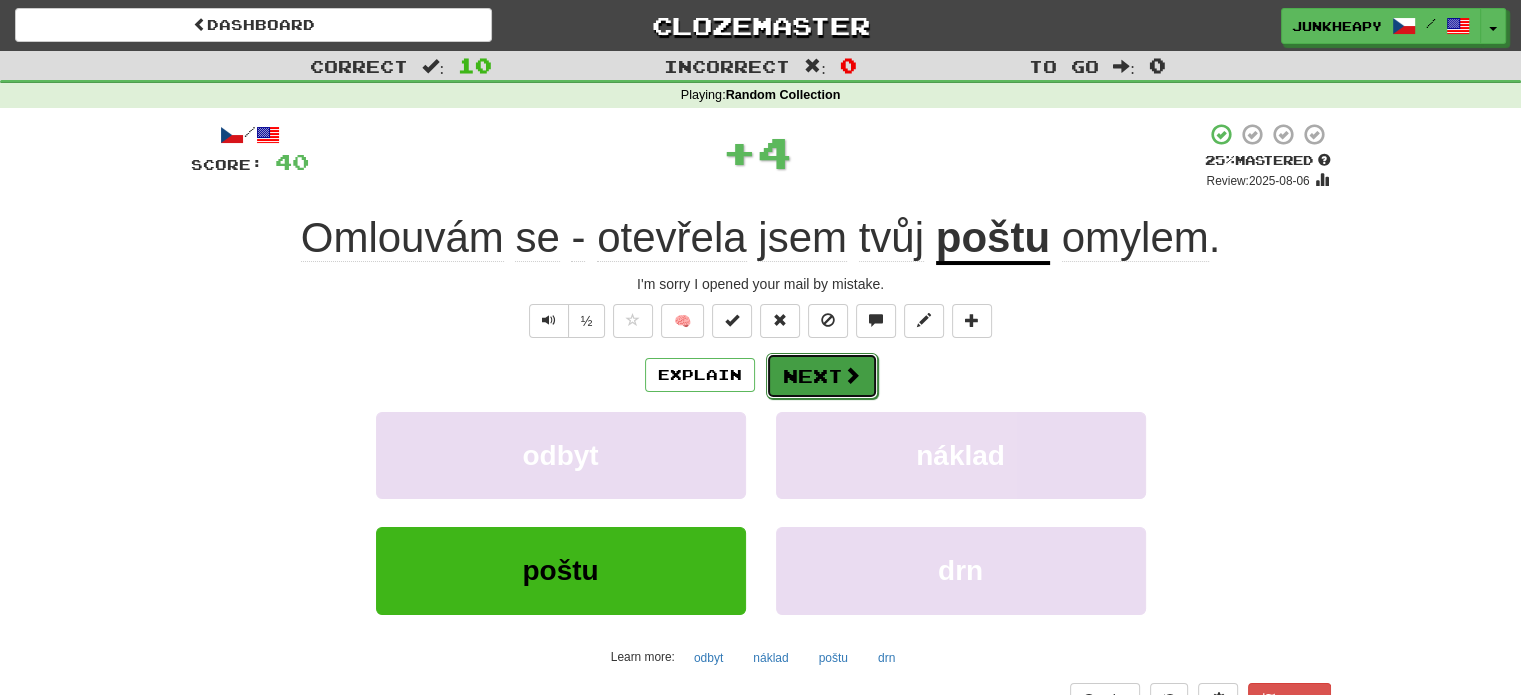 click on "Next" at bounding box center [822, 376] 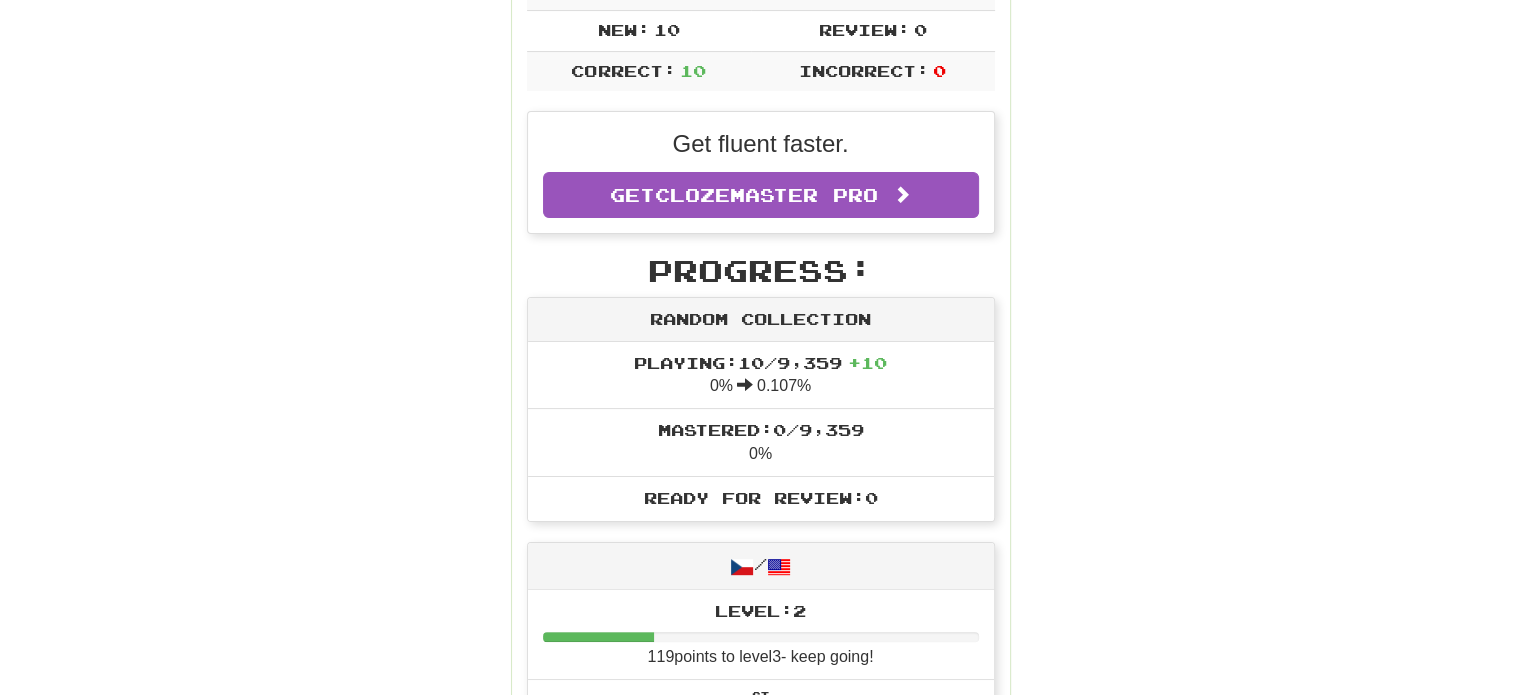 scroll, scrollTop: 0, scrollLeft: 0, axis: both 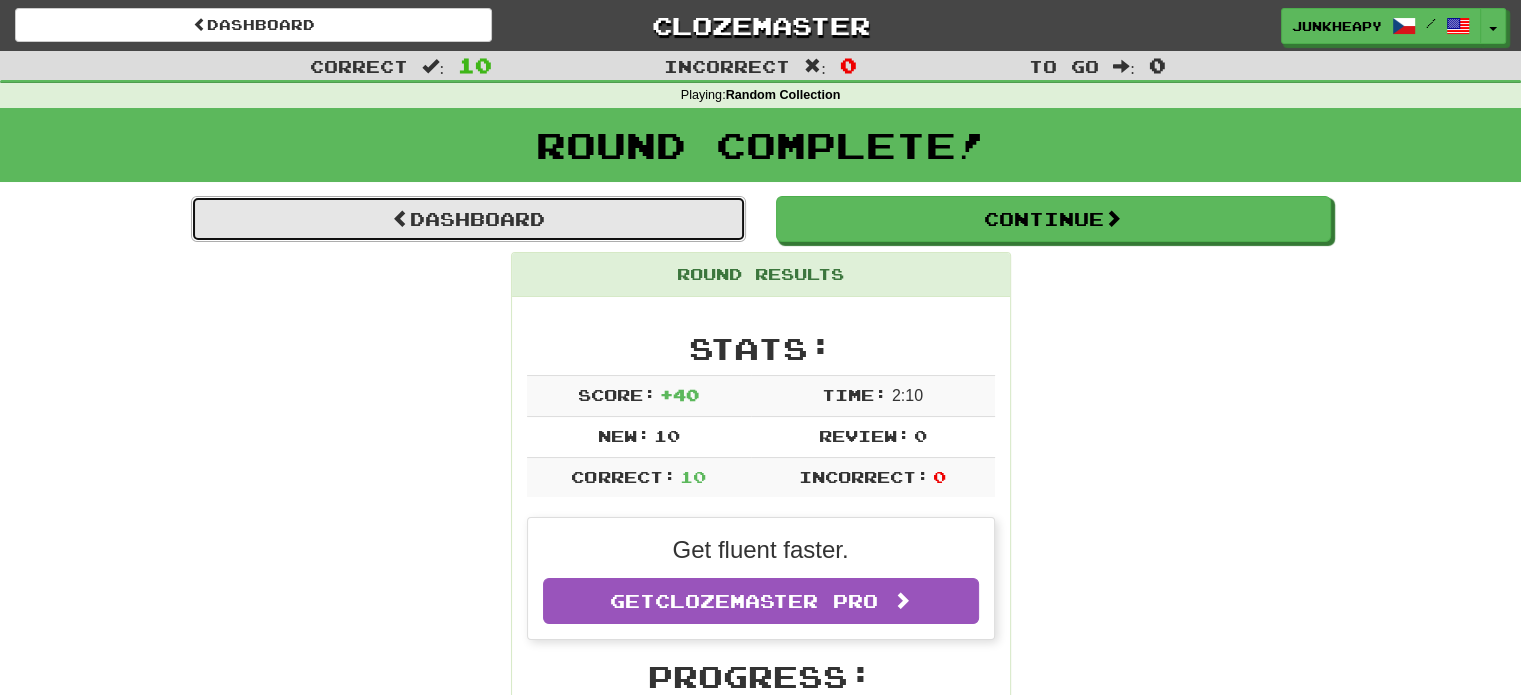 click on "Dashboard" at bounding box center [468, 219] 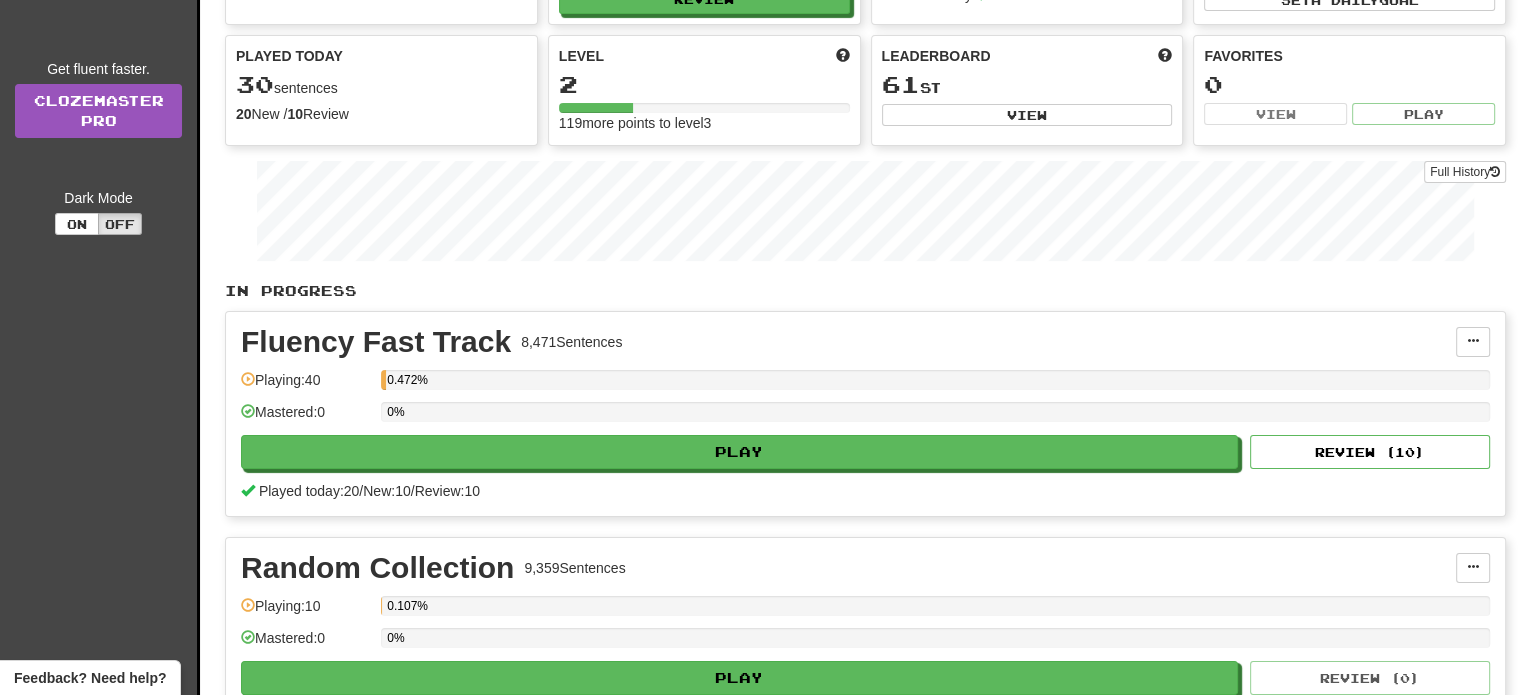 scroll, scrollTop: 0, scrollLeft: 0, axis: both 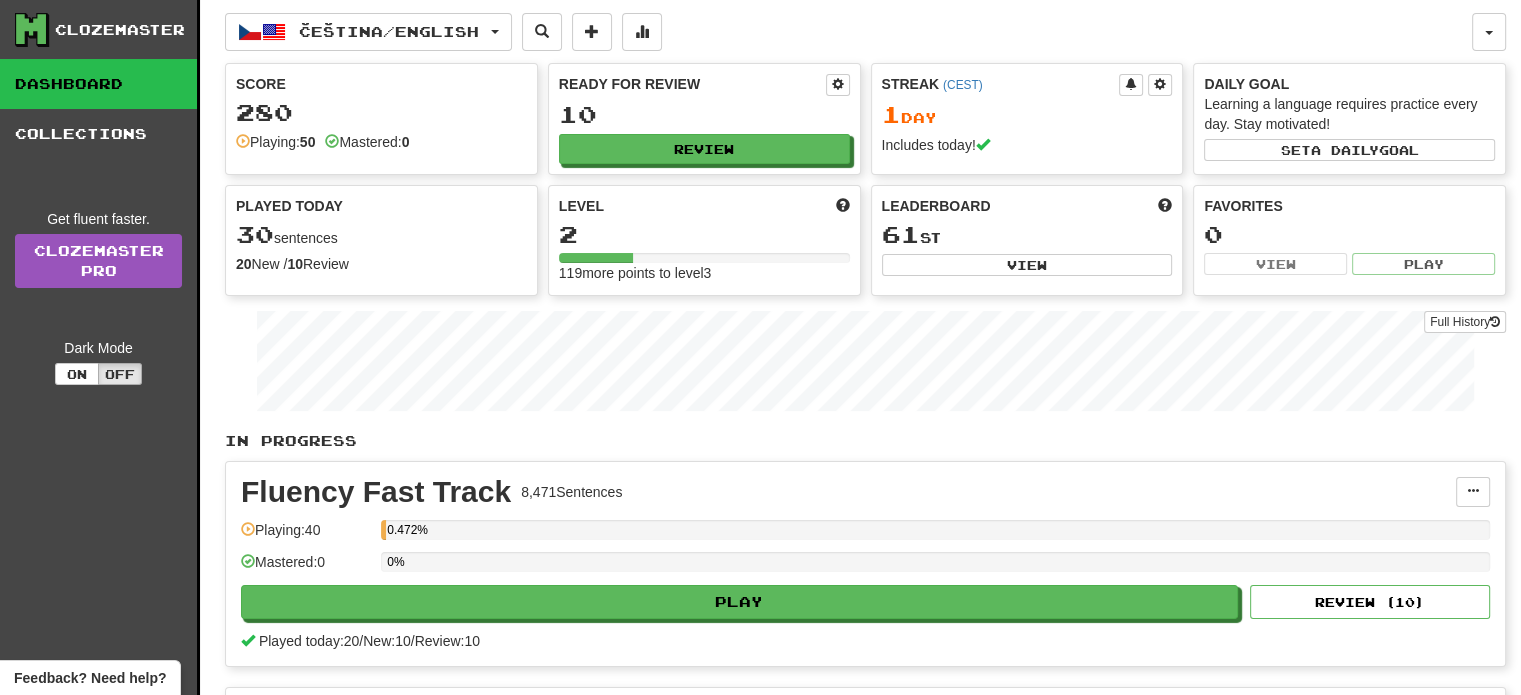 click on "Clozemaster" at bounding box center (120, 30) 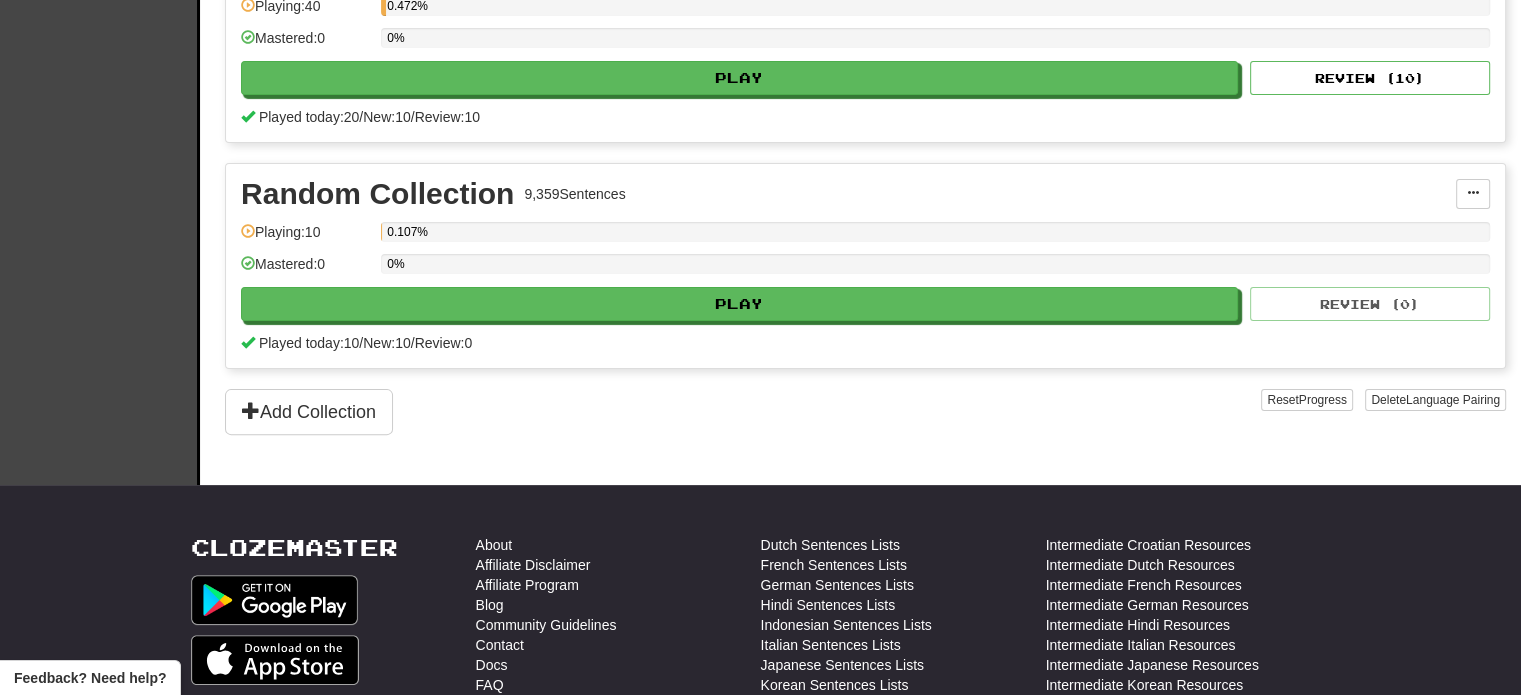 scroll, scrollTop: 969, scrollLeft: 0, axis: vertical 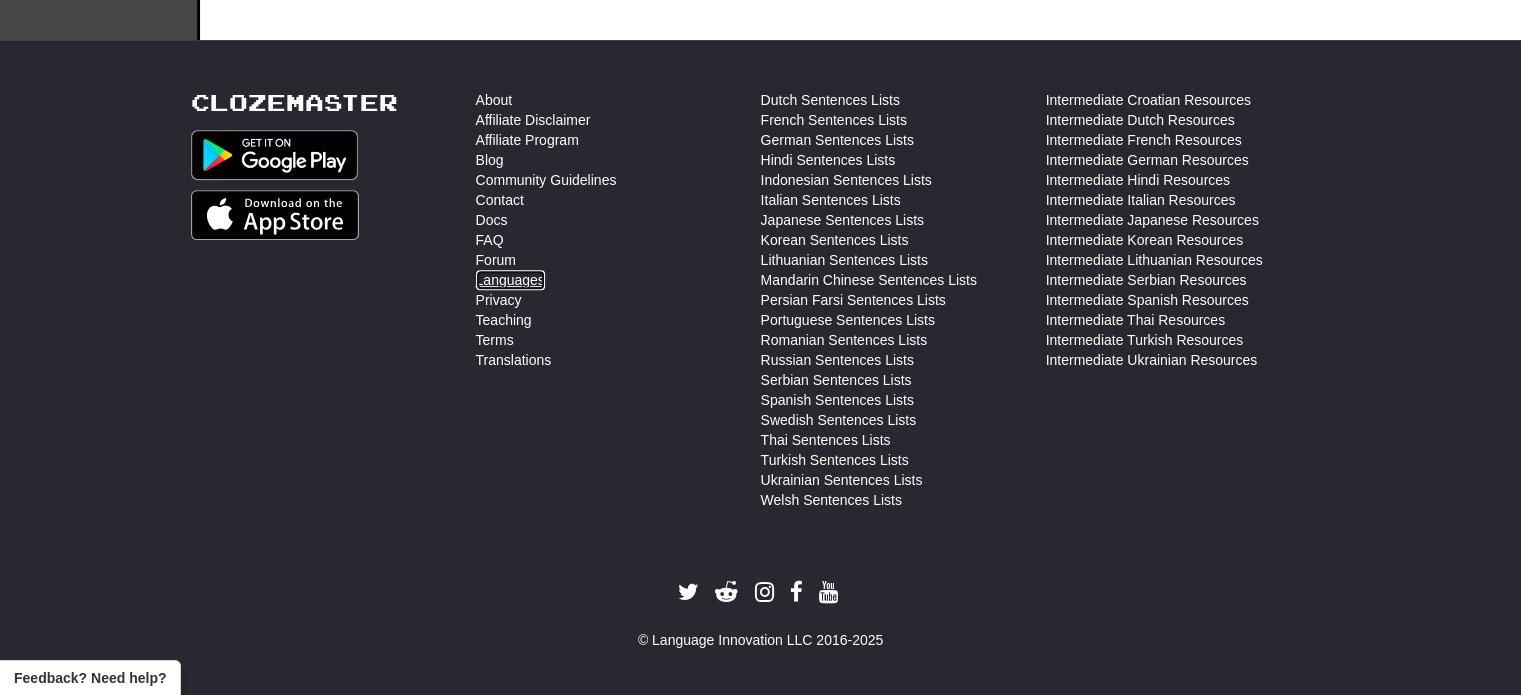 click on "Languages" at bounding box center (510, 280) 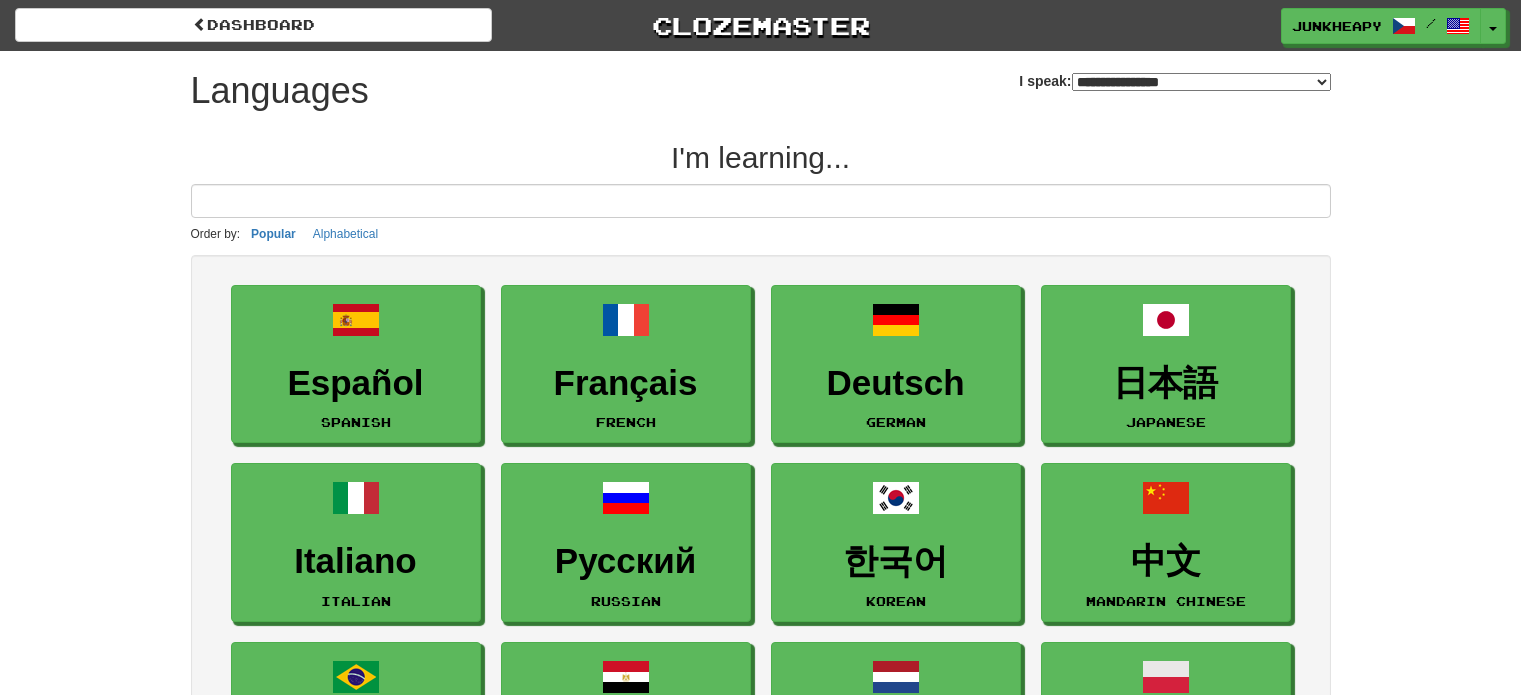 select on "*******" 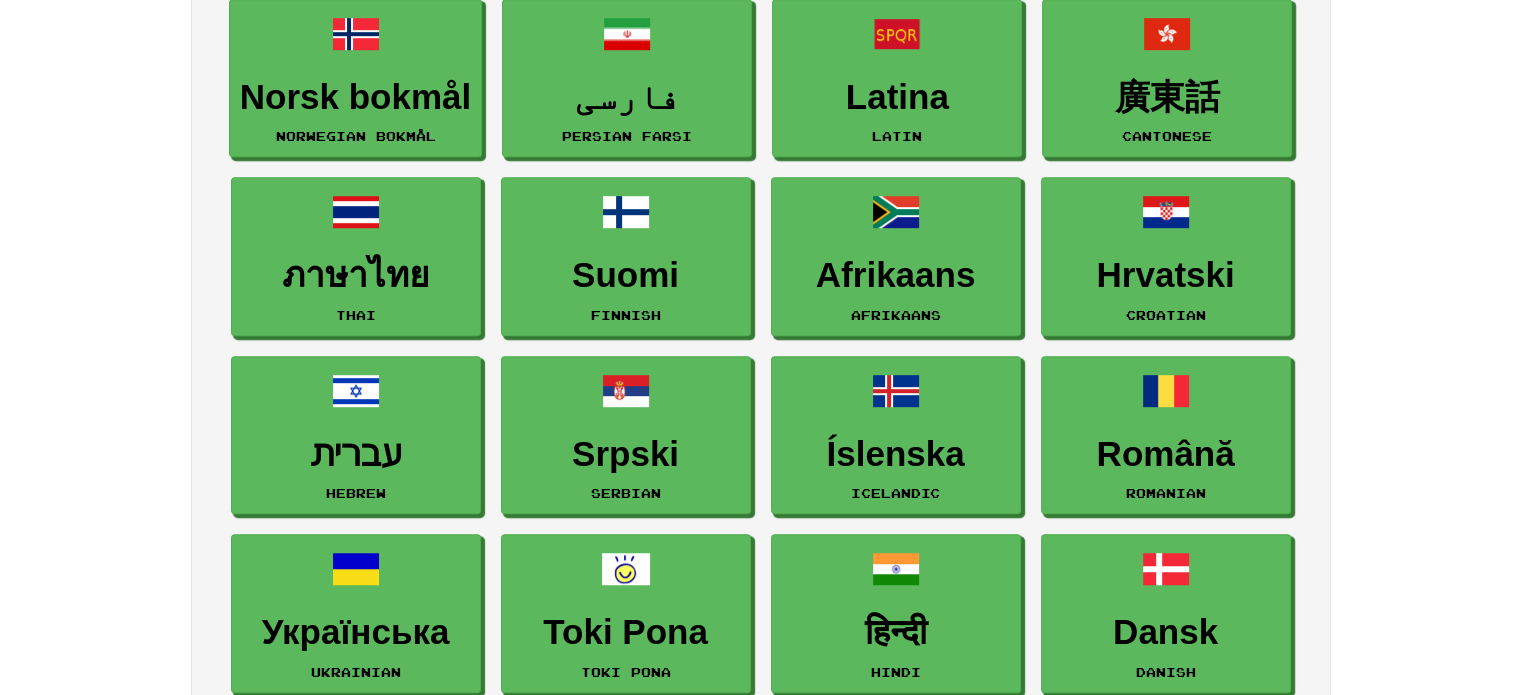 scroll, scrollTop: 1676, scrollLeft: 0, axis: vertical 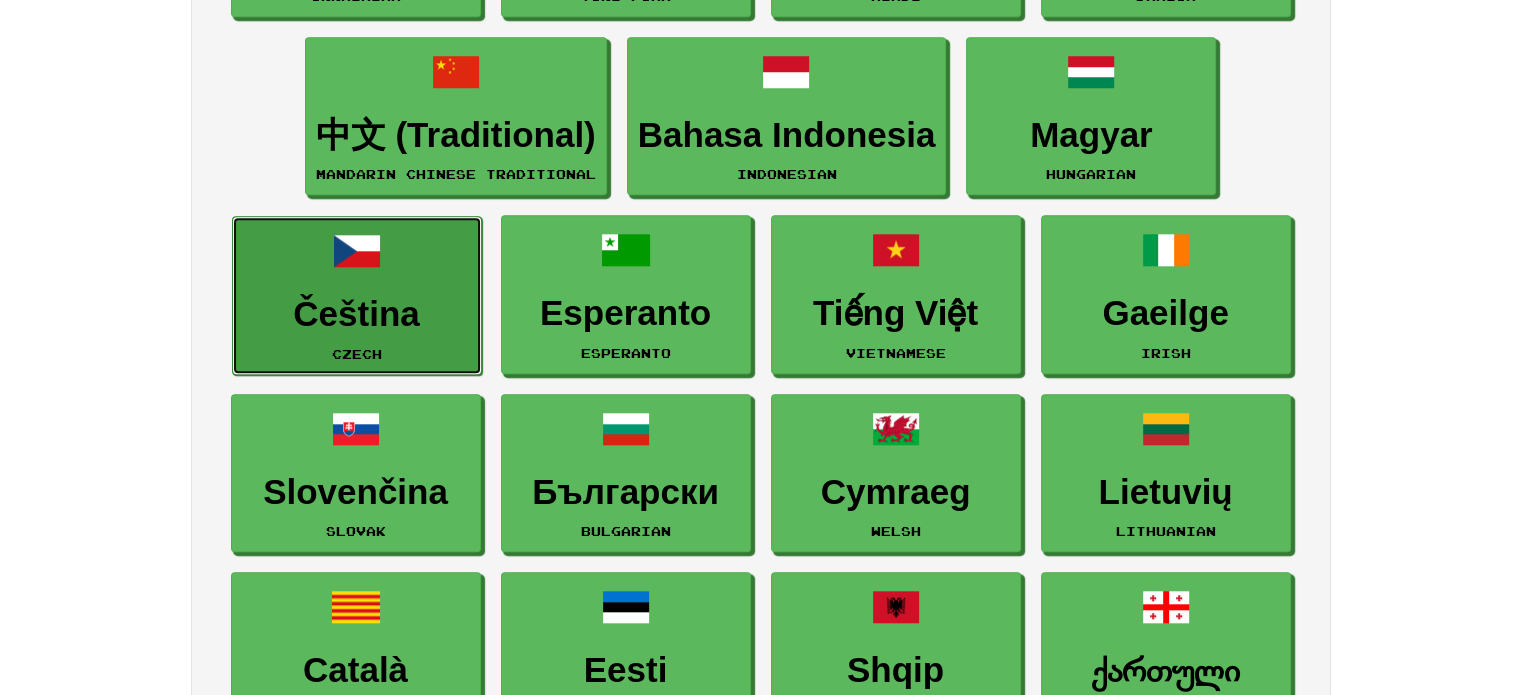click on "Čeština" at bounding box center [357, 314] 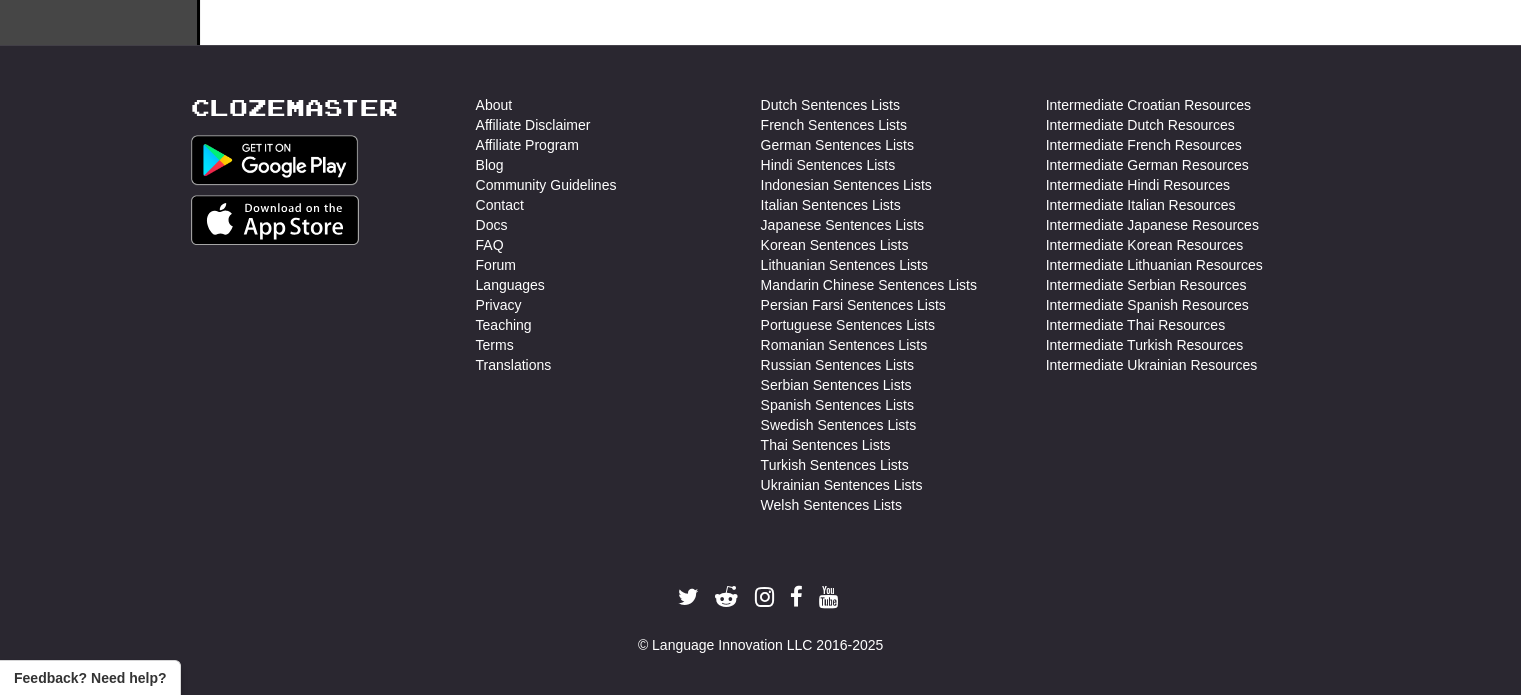 scroll, scrollTop: 969, scrollLeft: 0, axis: vertical 